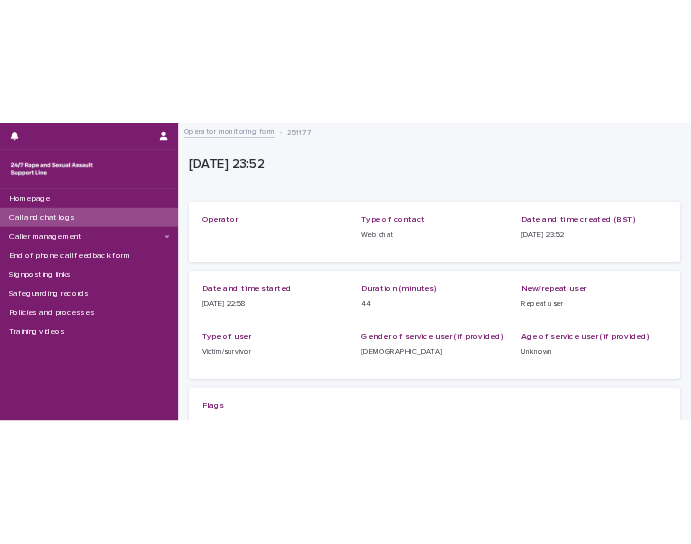 scroll, scrollTop: 0, scrollLeft: 0, axis: both 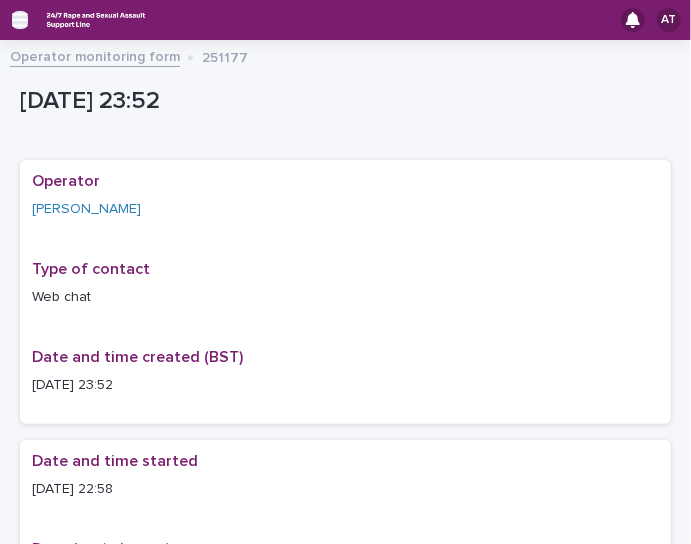 click 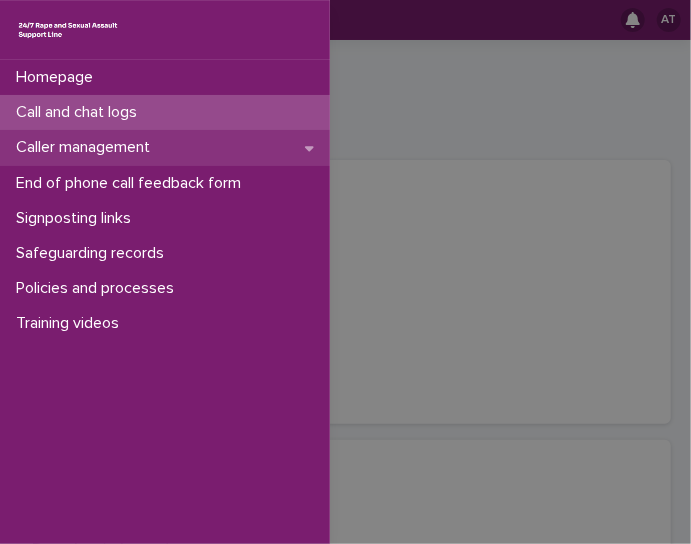 click 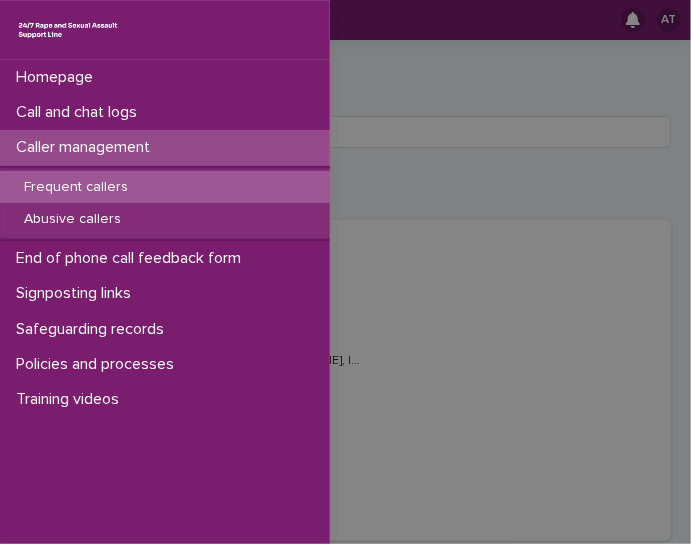 click on "Frequent callers" at bounding box center [76, 187] 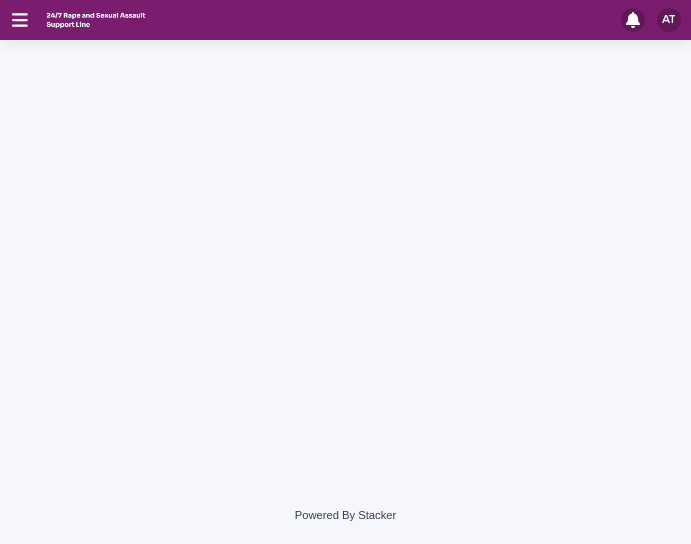 scroll, scrollTop: 0, scrollLeft: 0, axis: both 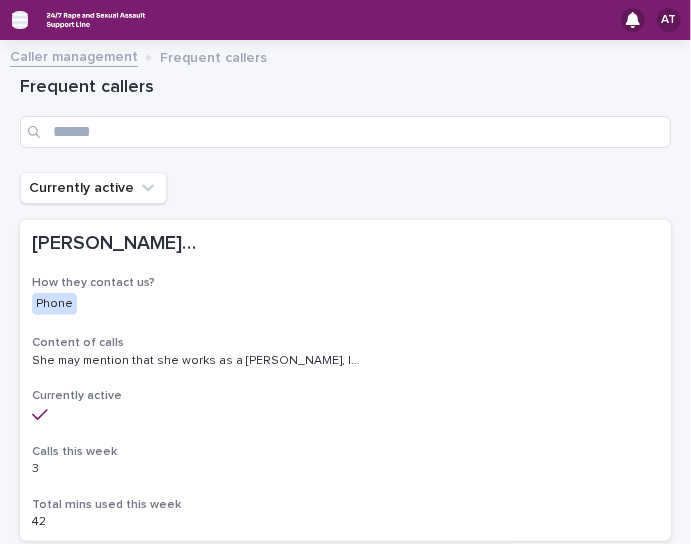 click 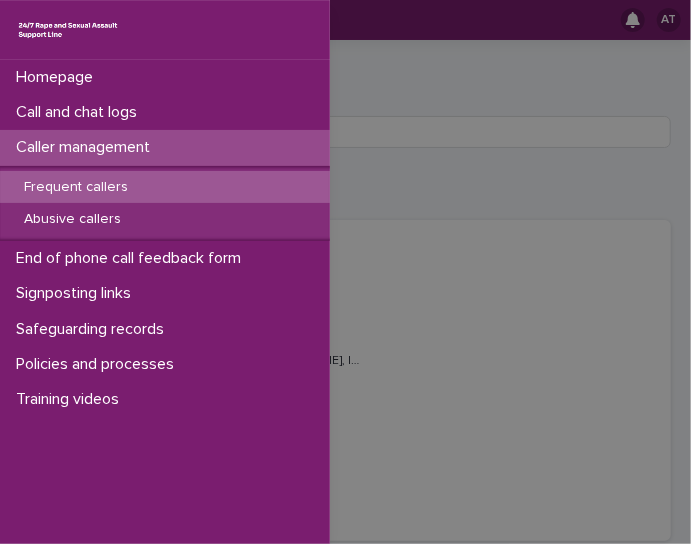 click on "Frequent callers" at bounding box center (76, 187) 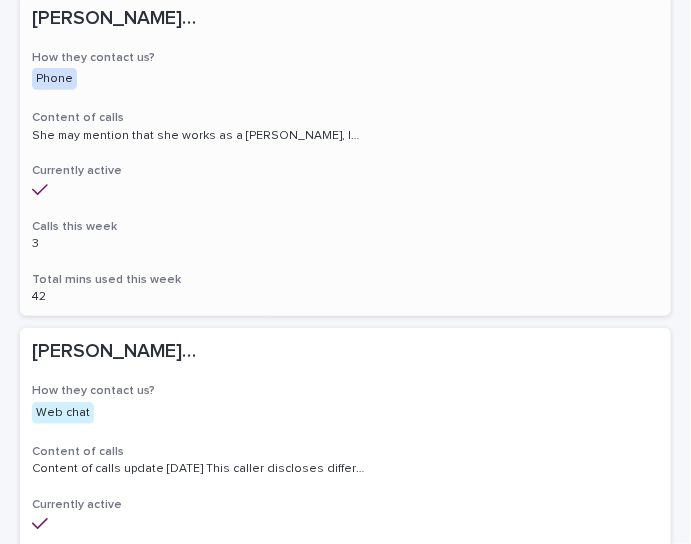 scroll, scrollTop: 0, scrollLeft: 0, axis: both 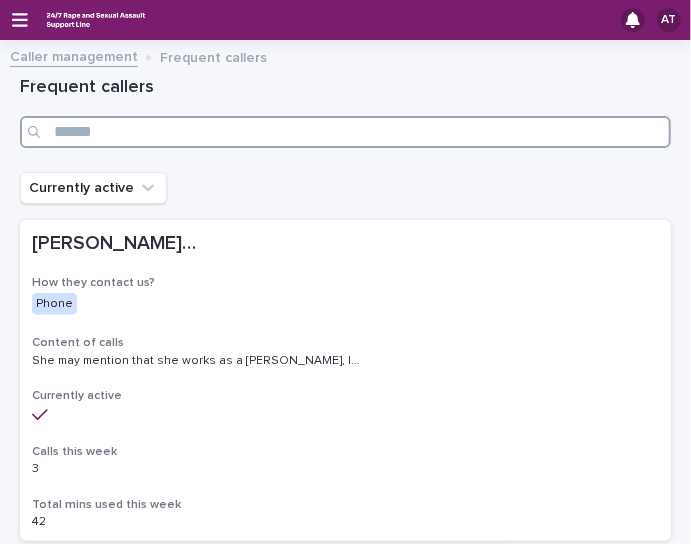 click at bounding box center [345, 132] 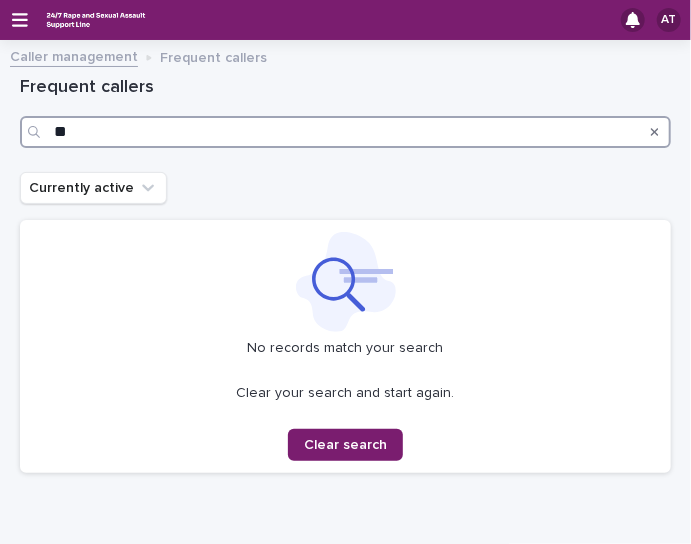 type on "*" 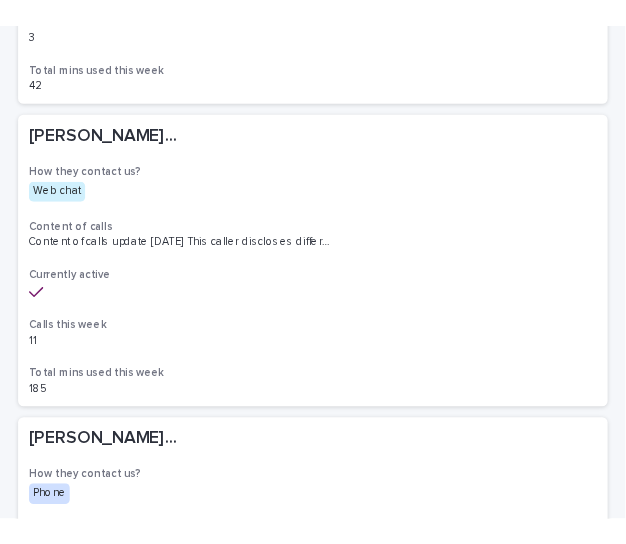 scroll, scrollTop: 456, scrollLeft: 0, axis: vertical 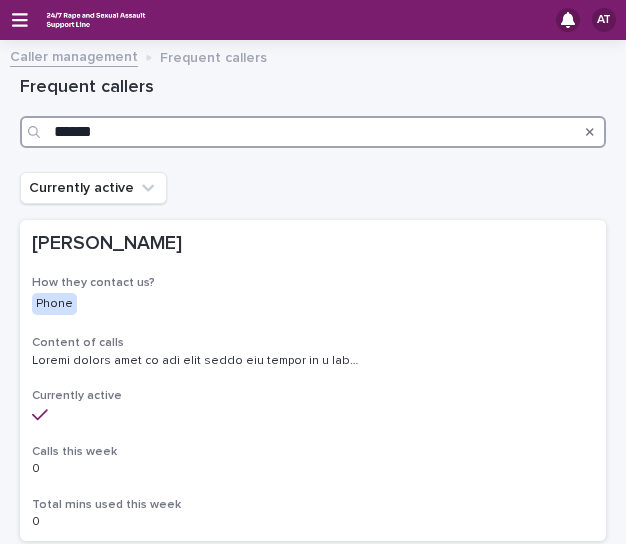 type on "******" 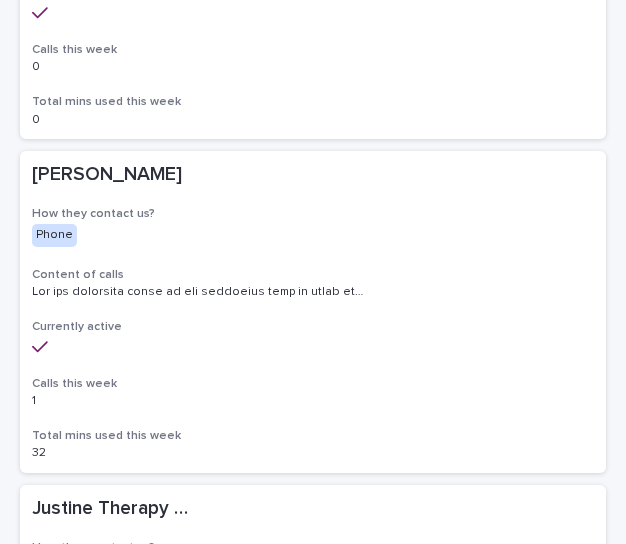 scroll, scrollTop: 737, scrollLeft: 0, axis: vertical 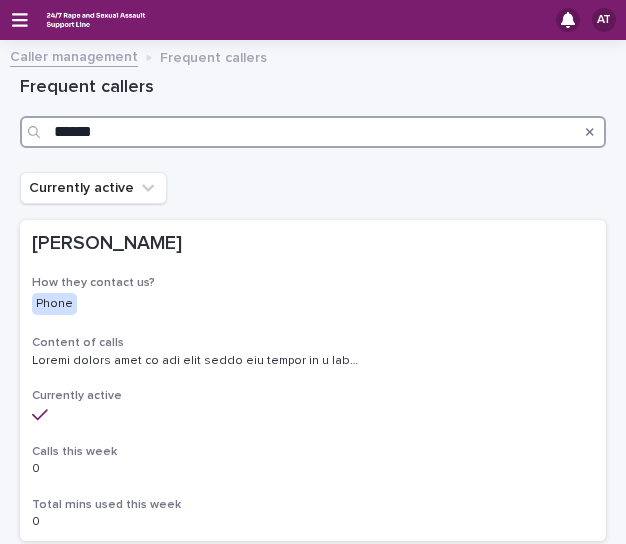 drag, startPoint x: 355, startPoint y: 130, endPoint x: 19, endPoint y: 125, distance: 336.0372 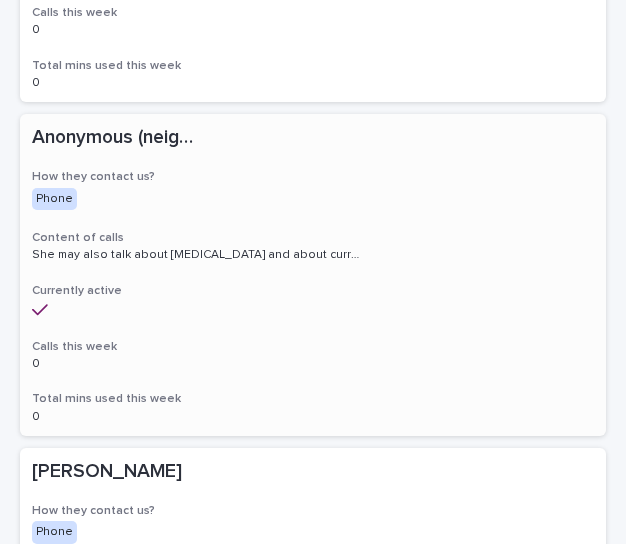 click on "Content of calls" at bounding box center (313, 238) 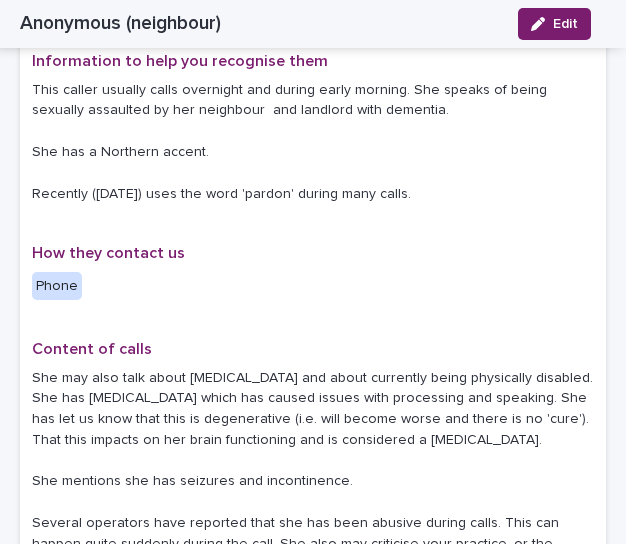 scroll, scrollTop: 346, scrollLeft: 0, axis: vertical 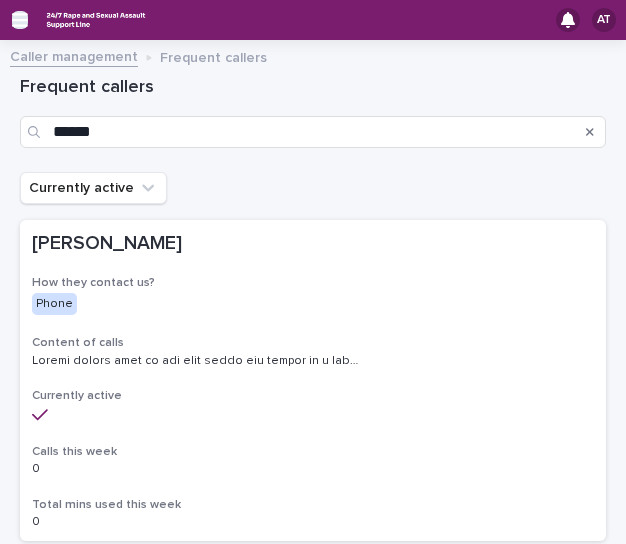 click 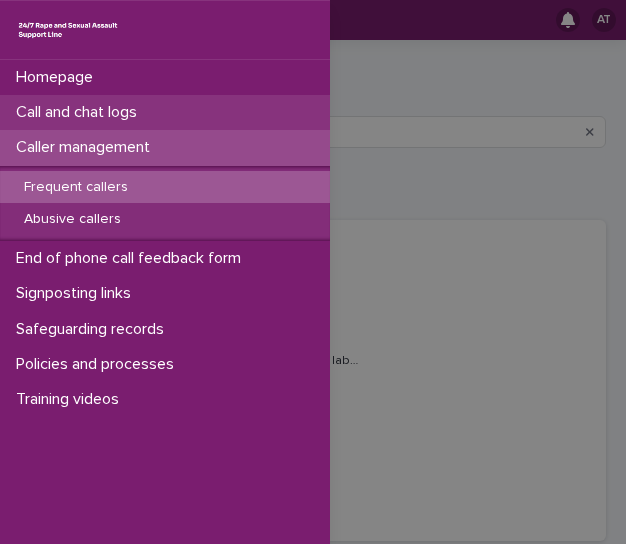 click on "Call and chat logs" at bounding box center [80, 112] 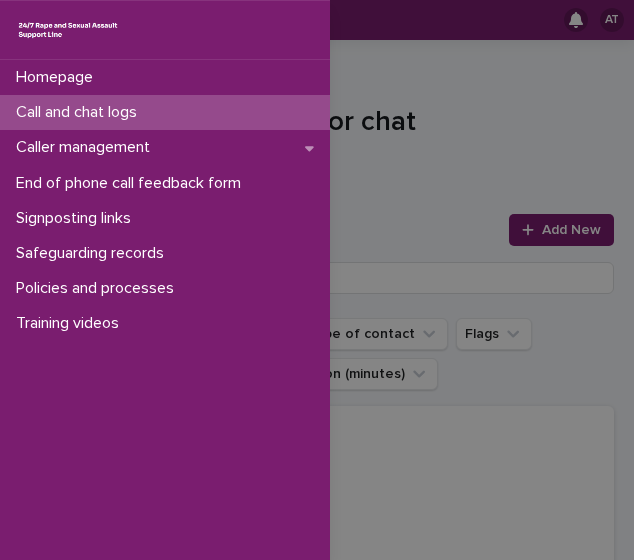 click on "Call and chat logs" at bounding box center [80, 112] 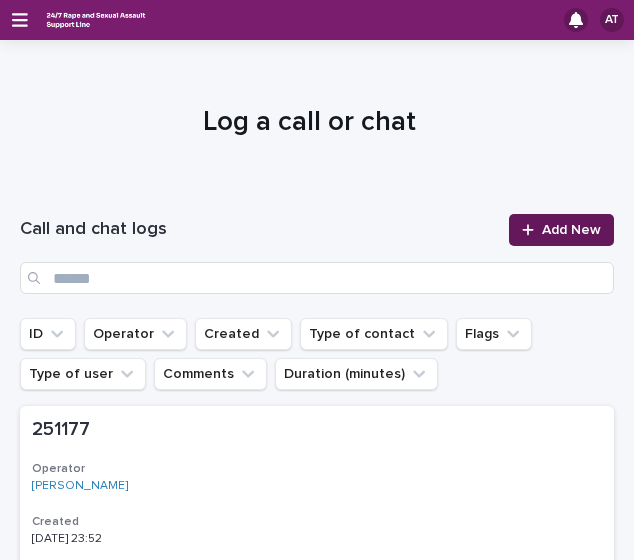 click 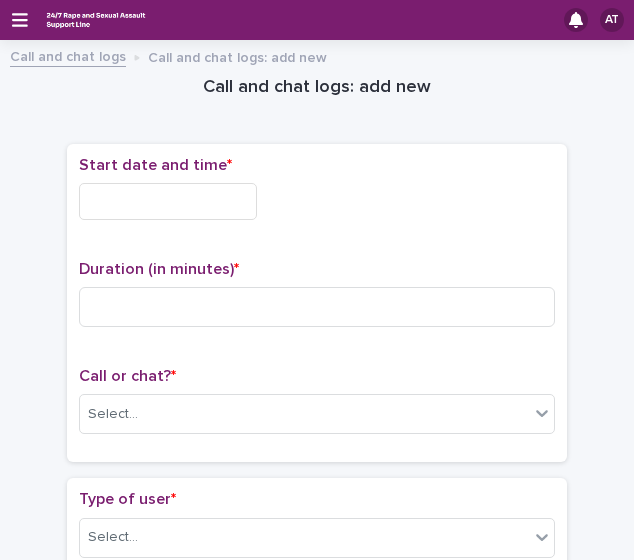 click at bounding box center [168, 201] 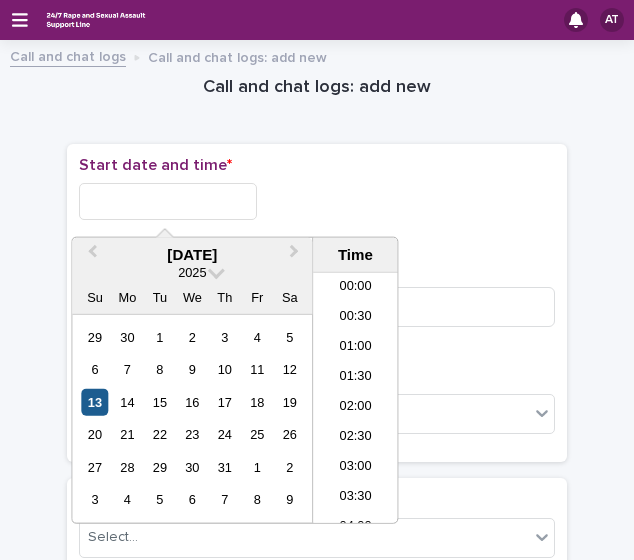 click on "13" at bounding box center (94, 402) 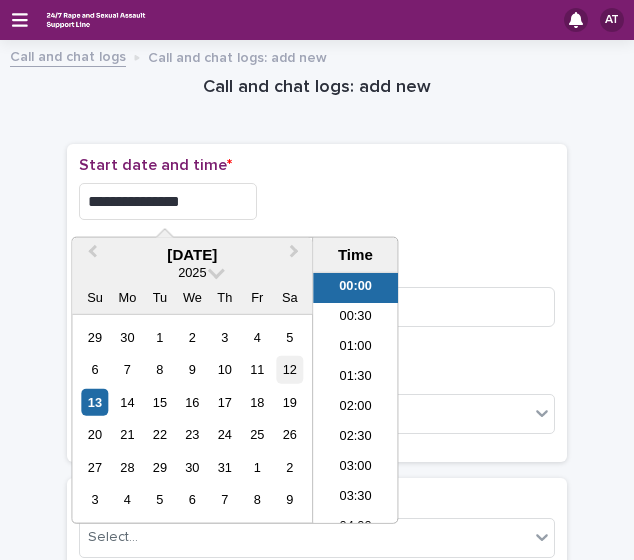 click on "12" at bounding box center [289, 369] 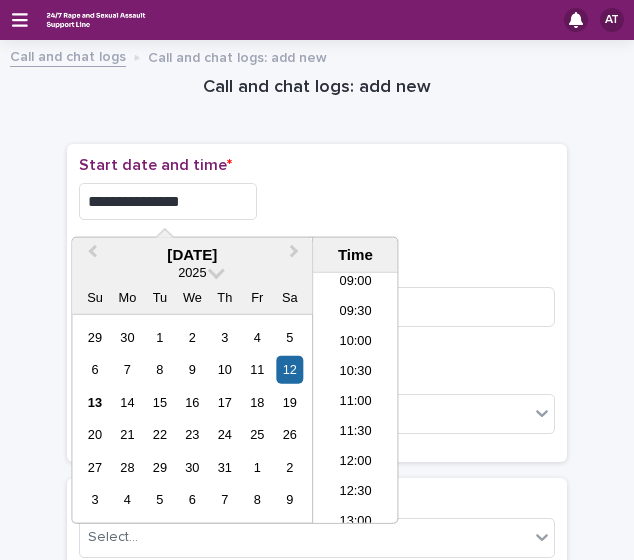 scroll, scrollTop: 577, scrollLeft: 0, axis: vertical 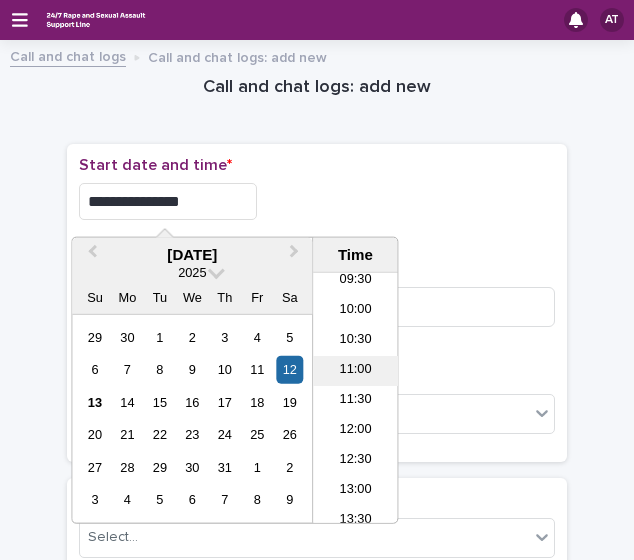 click on "11:00" at bounding box center [355, 371] 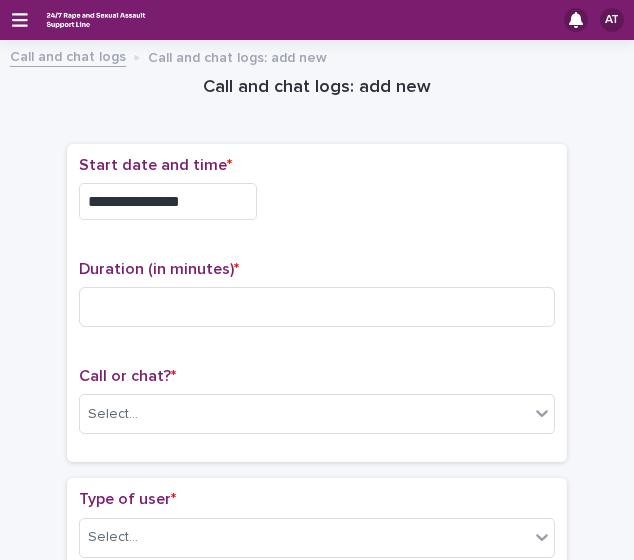 click on "**********" at bounding box center [168, 201] 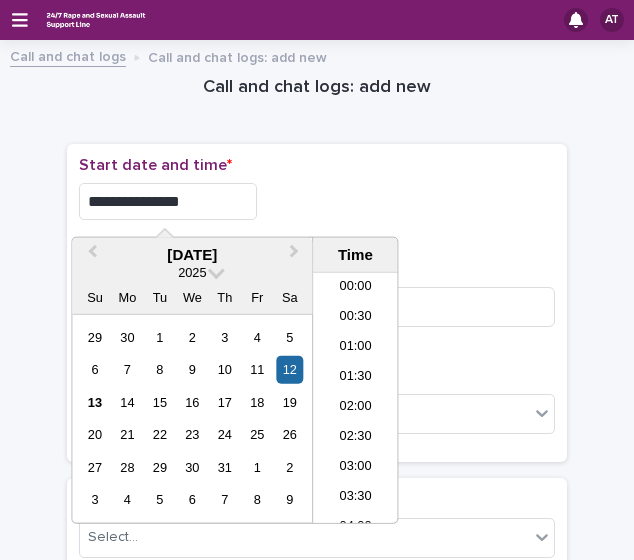 scroll, scrollTop: 550, scrollLeft: 0, axis: vertical 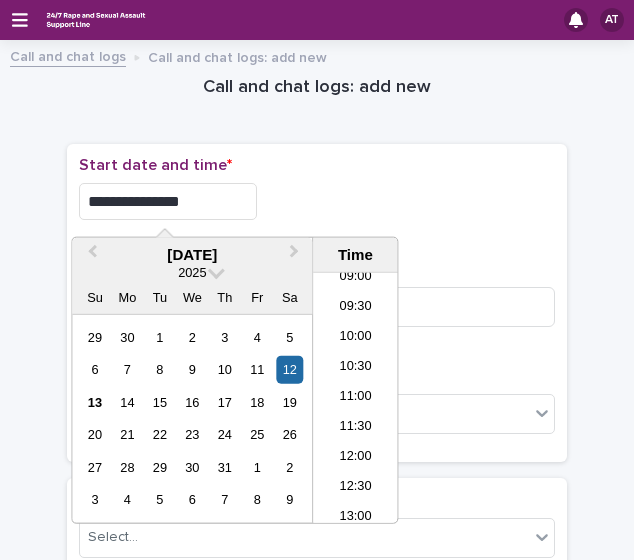 type on "**********" 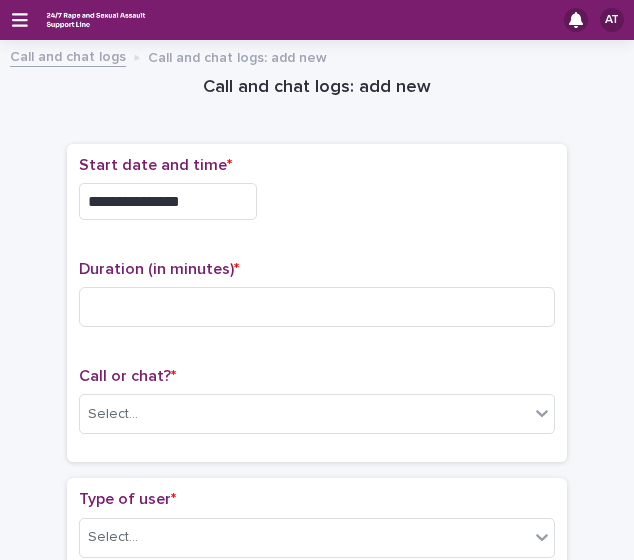 click on "Start date and time *" at bounding box center (317, 165) 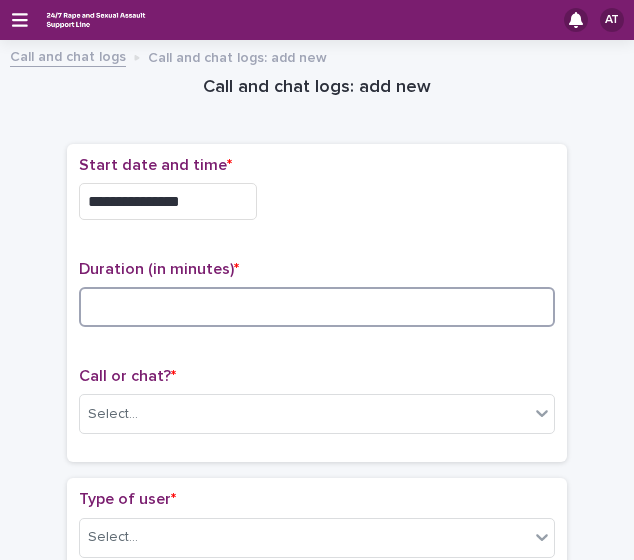 click at bounding box center (317, 307) 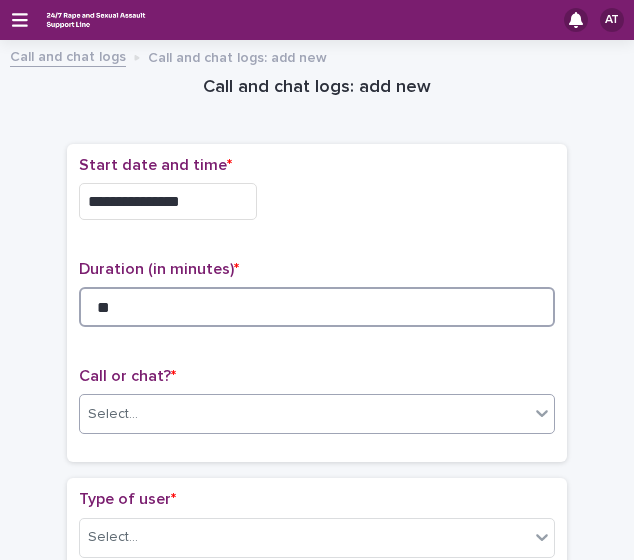 type on "**" 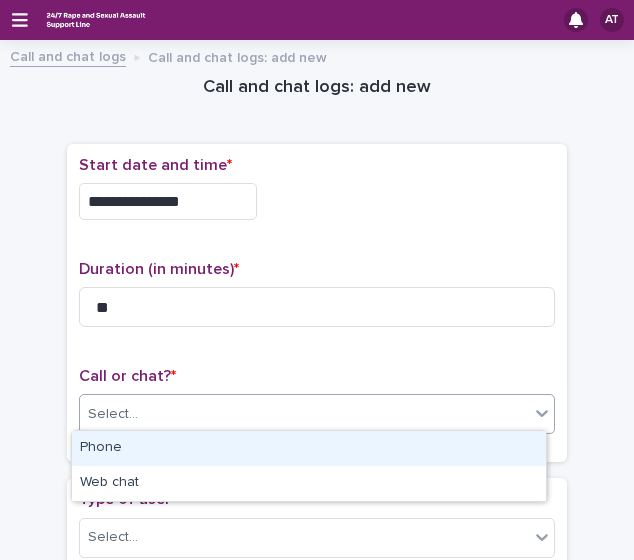 click on "Select..." at bounding box center (304, 414) 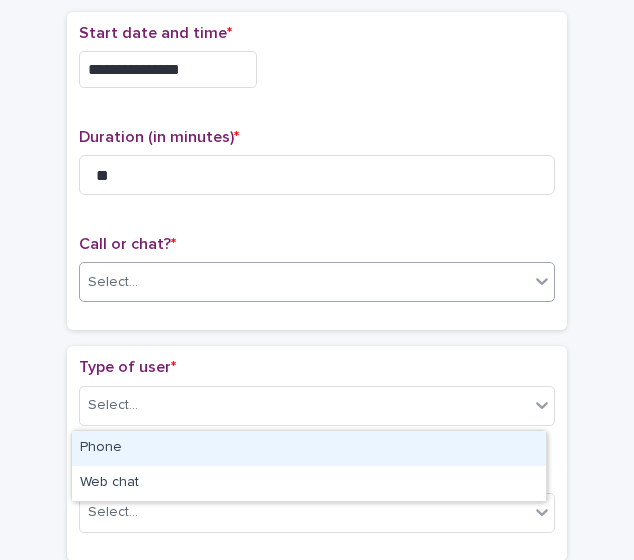scroll, scrollTop: 131, scrollLeft: 0, axis: vertical 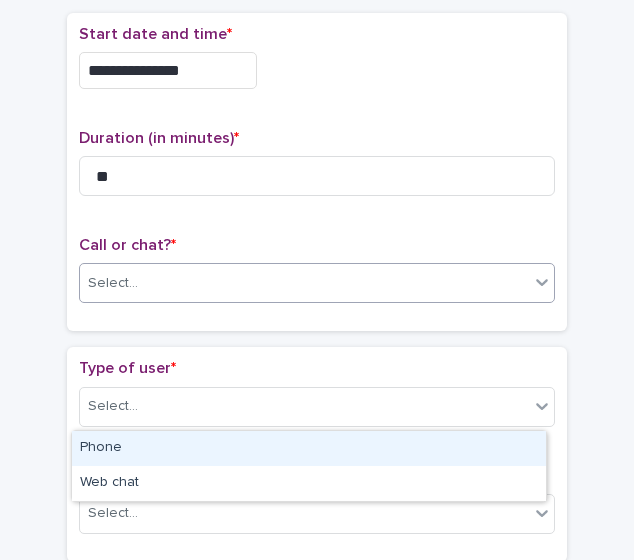 click on "Phone" at bounding box center (309, 448) 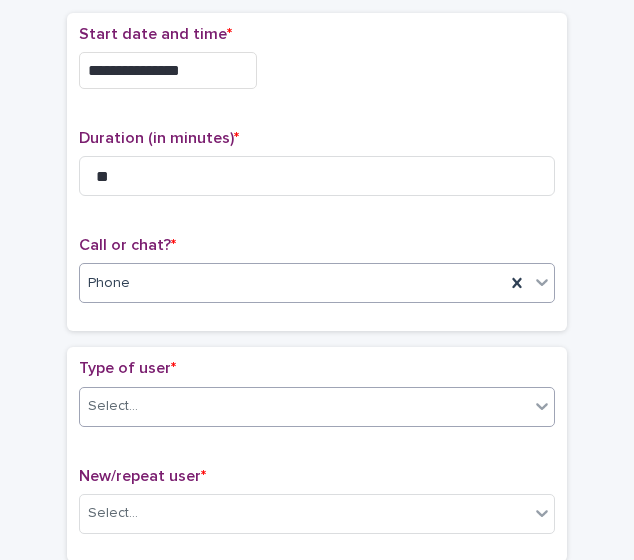 click on "Select..." at bounding box center (304, 406) 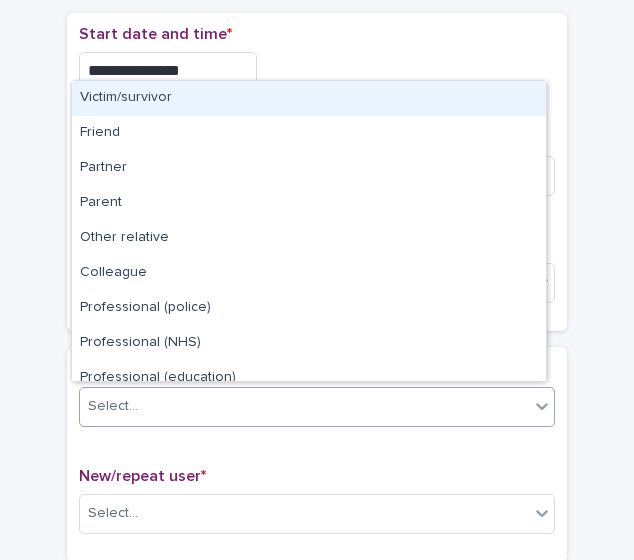 click on "Victim/survivor" at bounding box center (309, 98) 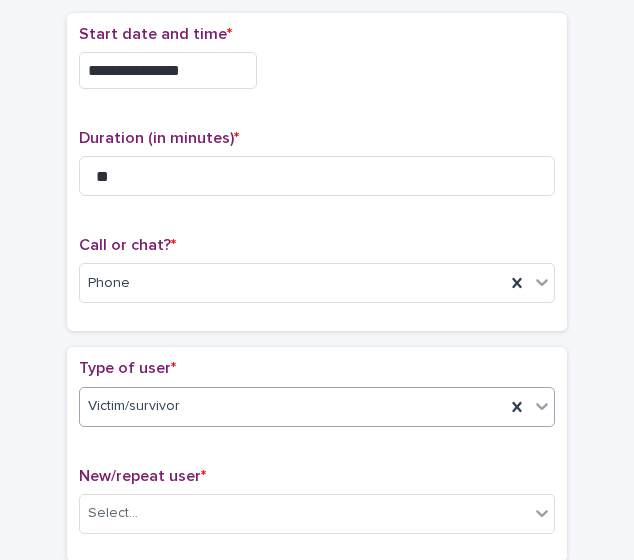 scroll, scrollTop: 197, scrollLeft: 0, axis: vertical 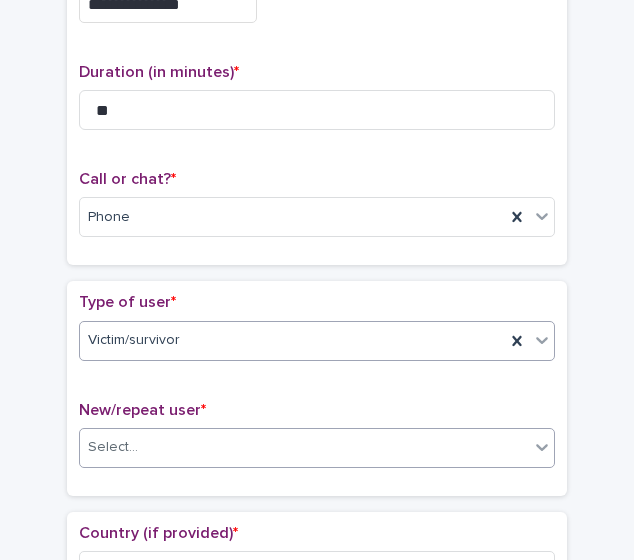 click on "Select..." at bounding box center [304, 447] 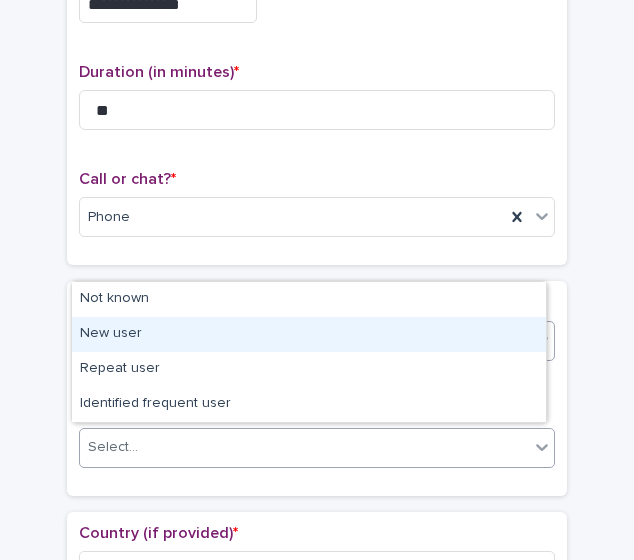 click on "New user" at bounding box center [309, 334] 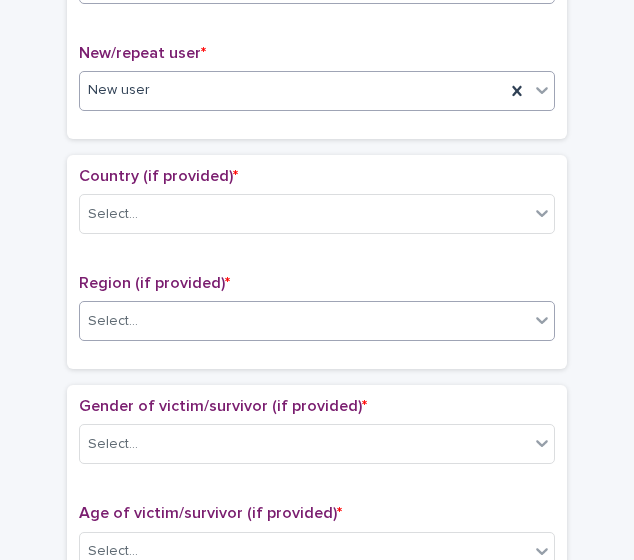 scroll, scrollTop: 553, scrollLeft: 0, axis: vertical 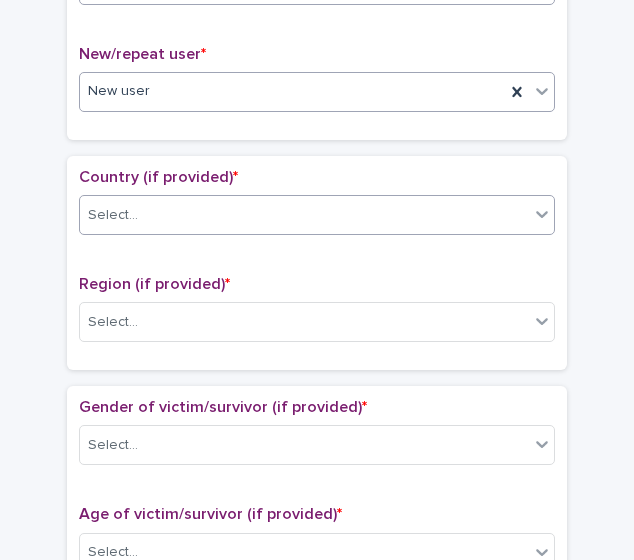 click 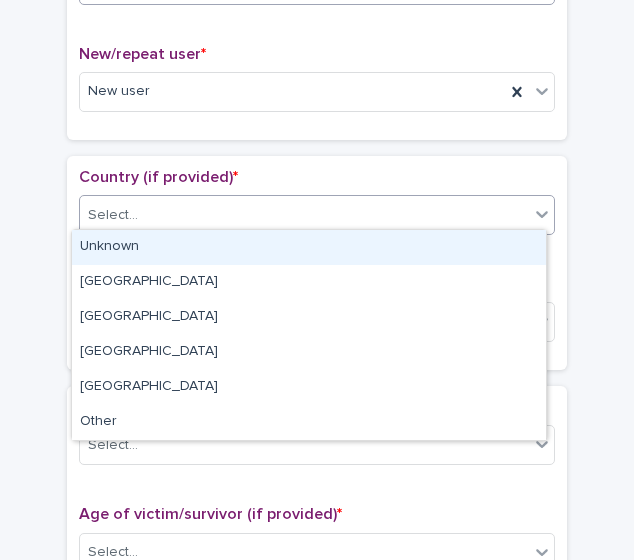 click on "Unknown" at bounding box center [309, 247] 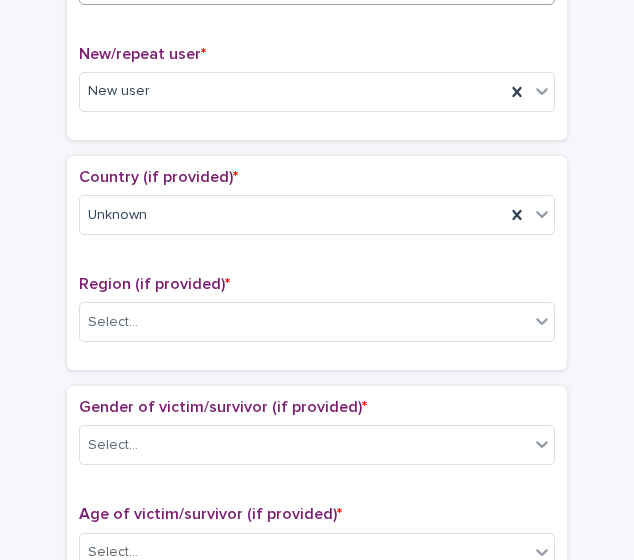 click on "Region (if provided) * Select..." at bounding box center (317, 316) 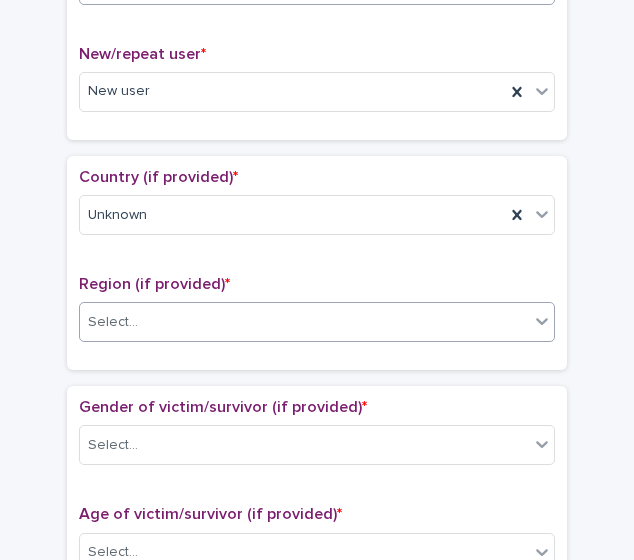click on "Select..." at bounding box center [304, 322] 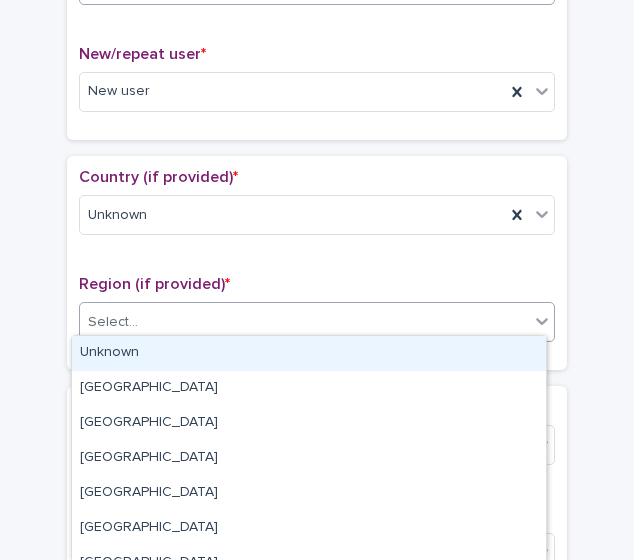 click on "Unknown" at bounding box center (309, 353) 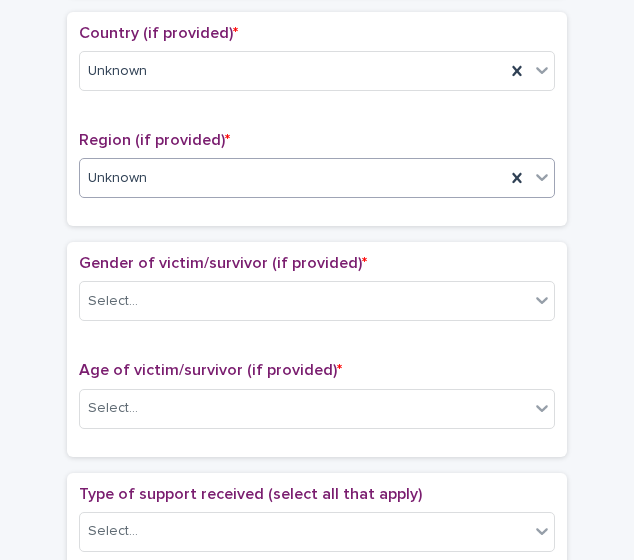 scroll, scrollTop: 685, scrollLeft: 0, axis: vertical 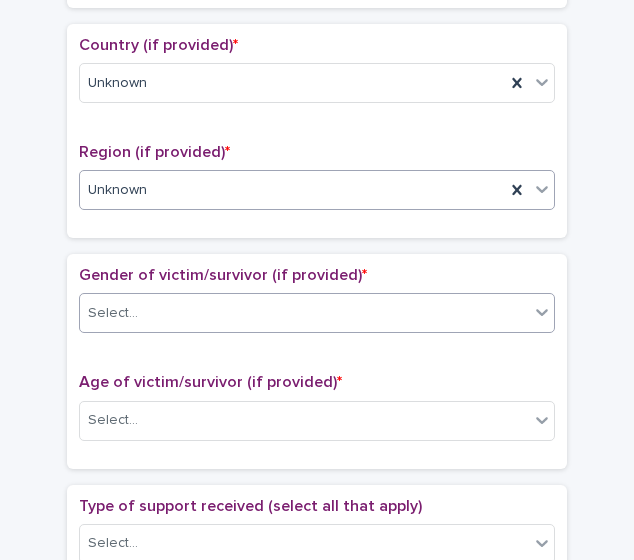click on "Select..." at bounding box center (304, 313) 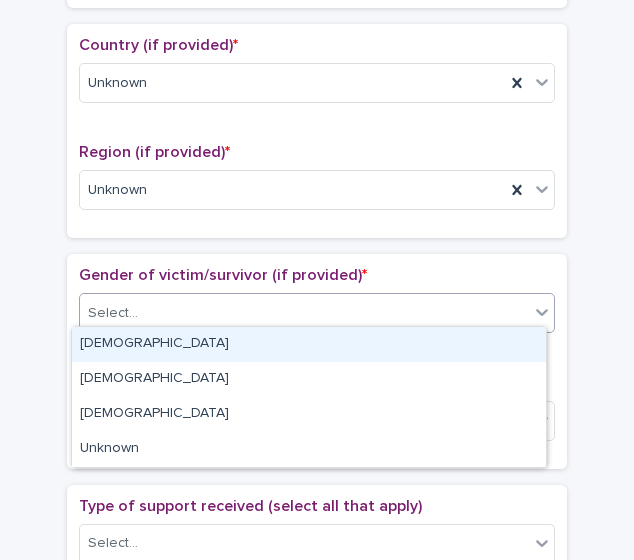 click on "[DEMOGRAPHIC_DATA]" at bounding box center [309, 344] 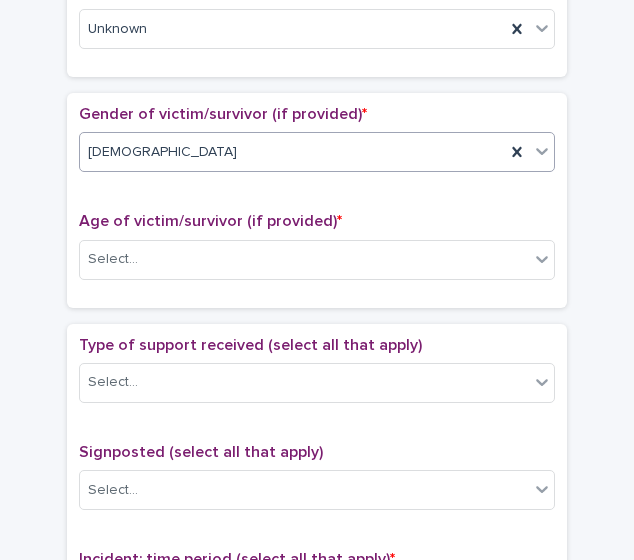 scroll, scrollTop: 847, scrollLeft: 0, axis: vertical 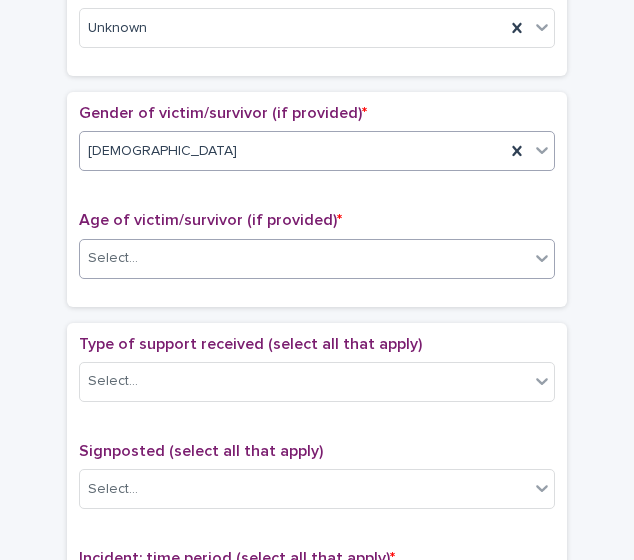 click on "Select..." at bounding box center [304, 258] 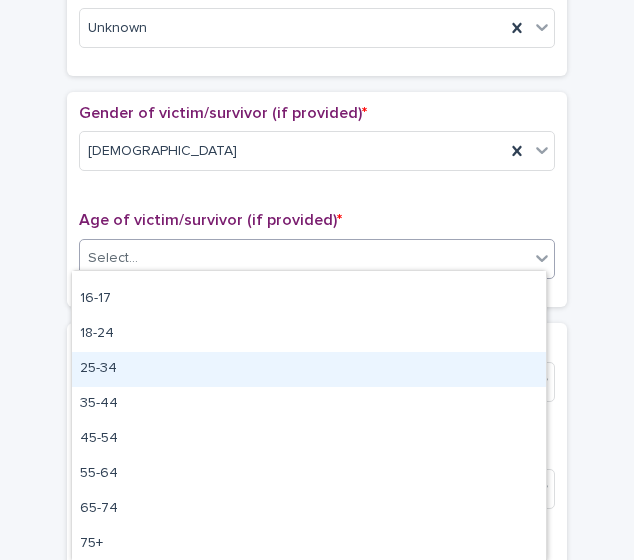 scroll, scrollTop: 0, scrollLeft: 0, axis: both 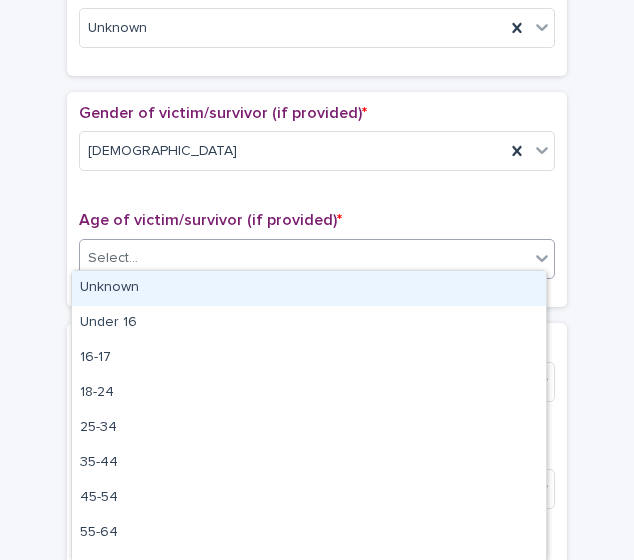 click on "Unknown" at bounding box center [309, 288] 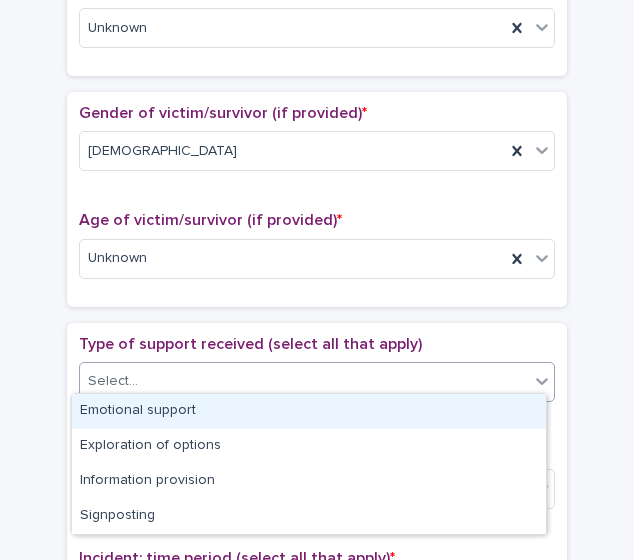 click on "Select..." at bounding box center (304, 381) 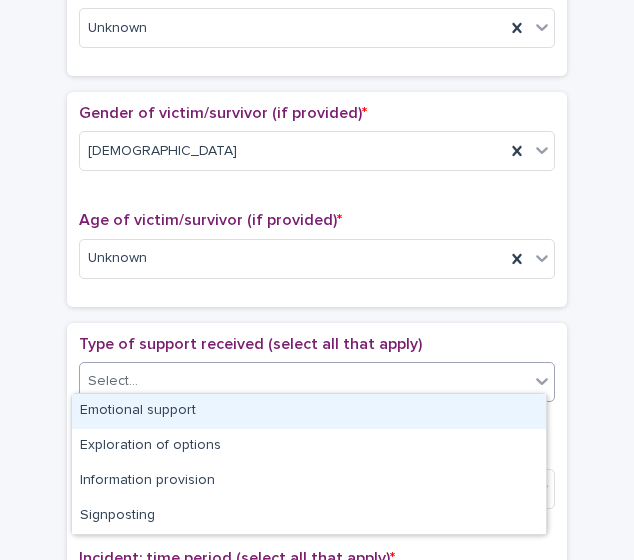 click on "Emotional support" at bounding box center (309, 411) 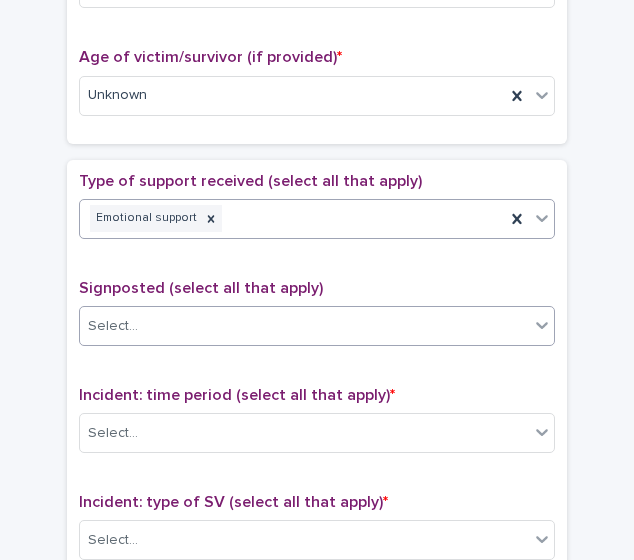 scroll, scrollTop: 1011, scrollLeft: 0, axis: vertical 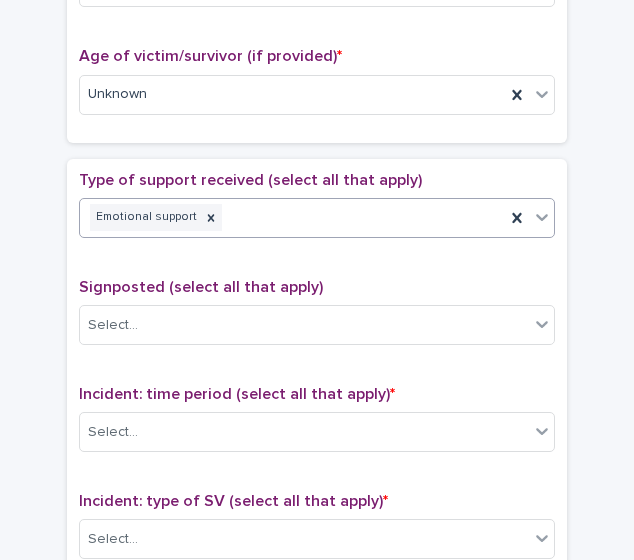 click 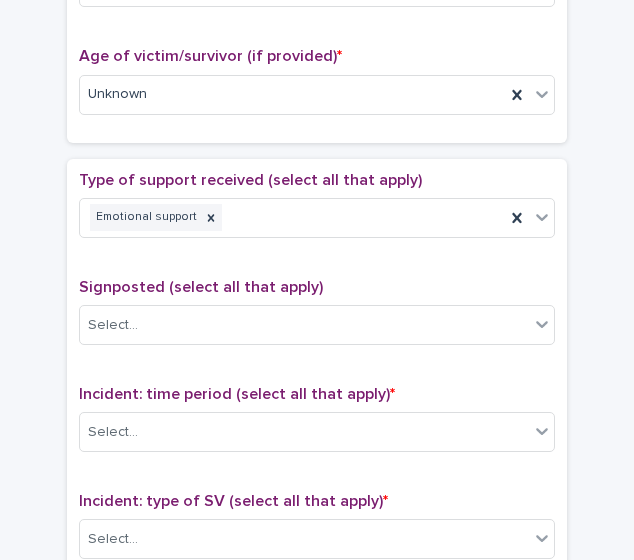 click on "Type of support received (select all that apply) Emotional support Signposted (select all that apply) Select... Incident: time period (select all that apply) * Select... Incident: type of SV (select all that apply) * Select... Incident: perpetrator (select all that apply) * Select... Incident: gender of perpetrator (select all that apply) * Select... Flags Select... Comments" at bounding box center (317, 589) 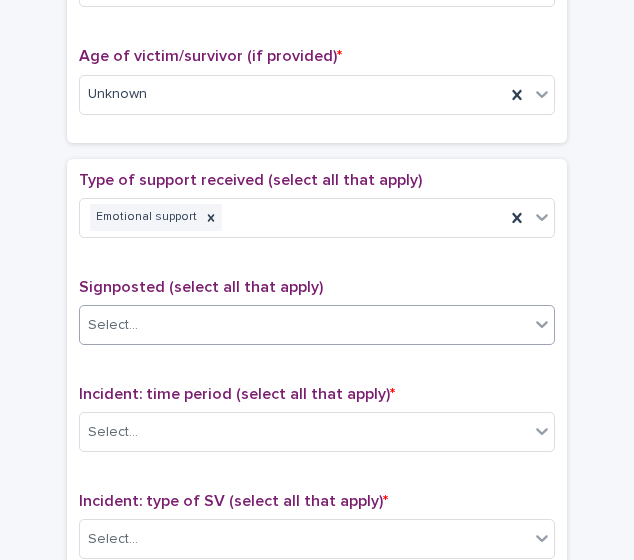 click on "Select..." at bounding box center [304, 325] 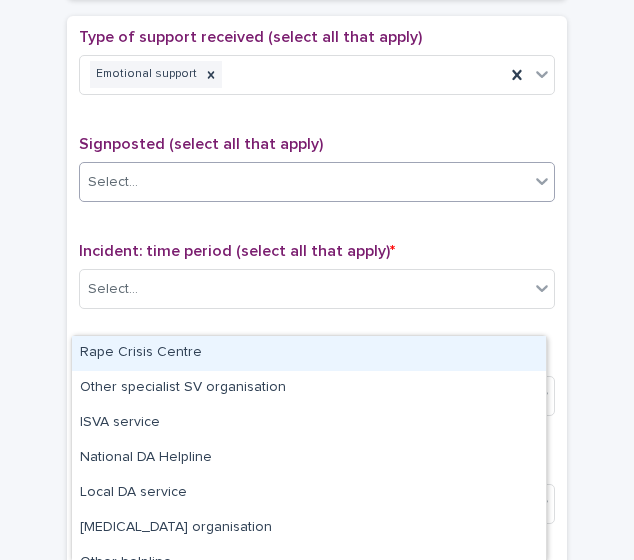 scroll, scrollTop: 1153, scrollLeft: 0, axis: vertical 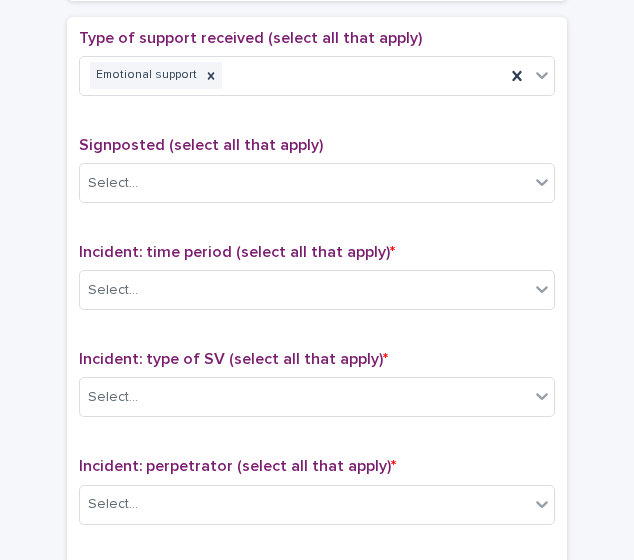 click on "**********" at bounding box center (317, -63) 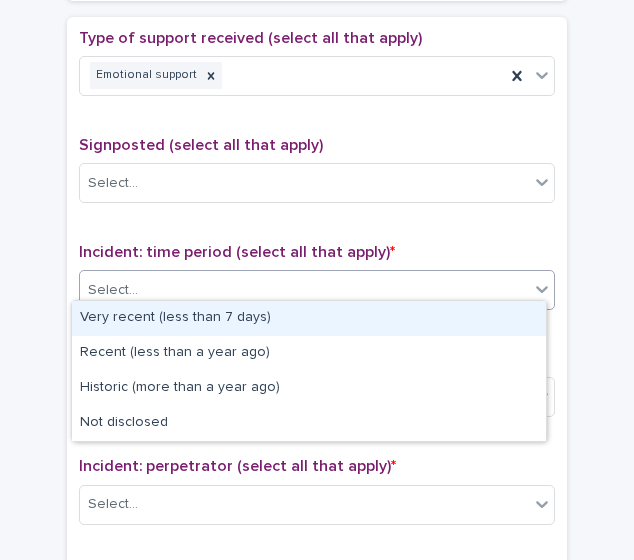 click on "Select..." at bounding box center (304, 290) 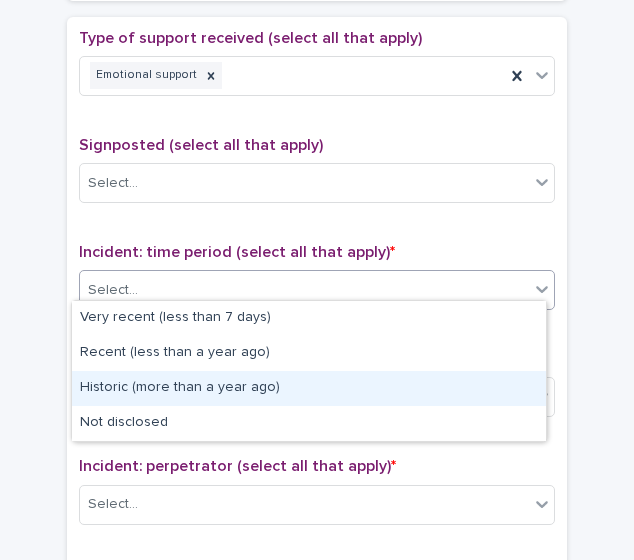 click on "Historic (more than a year ago)" at bounding box center [309, 388] 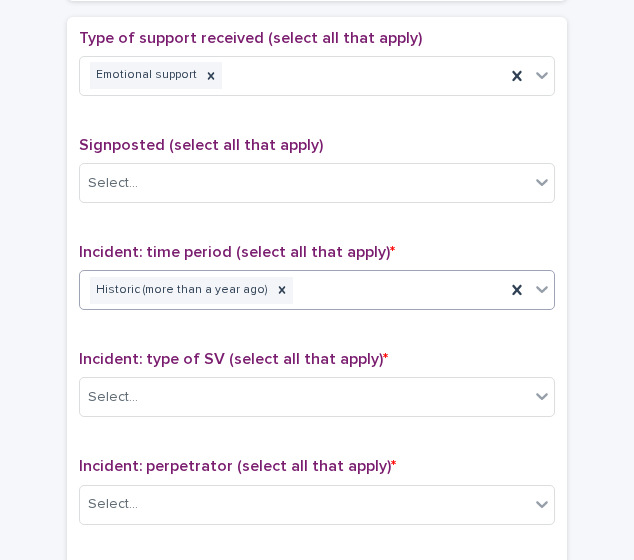 click on "Historic (more than a year ago)" at bounding box center (292, 290) 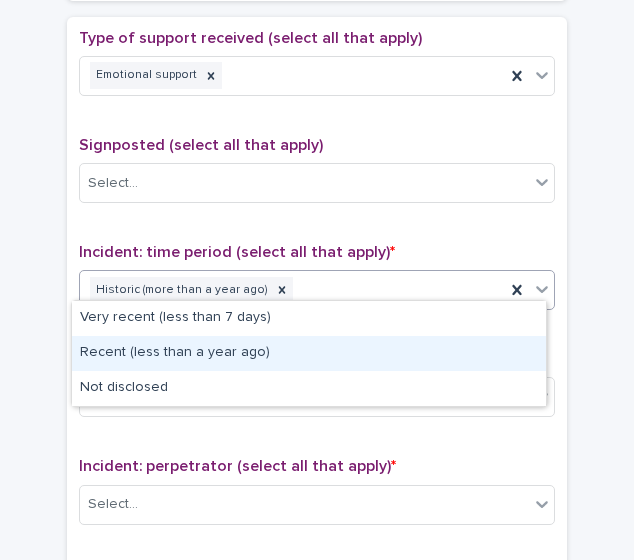 click on "Recent (less than a year ago)" at bounding box center [309, 353] 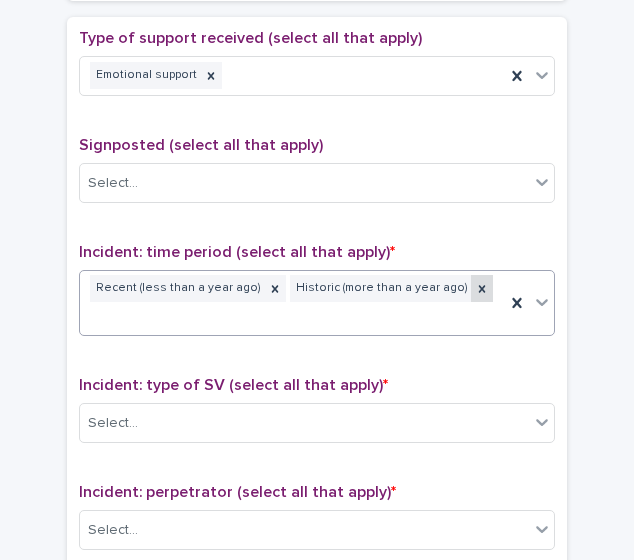 click at bounding box center [482, 288] 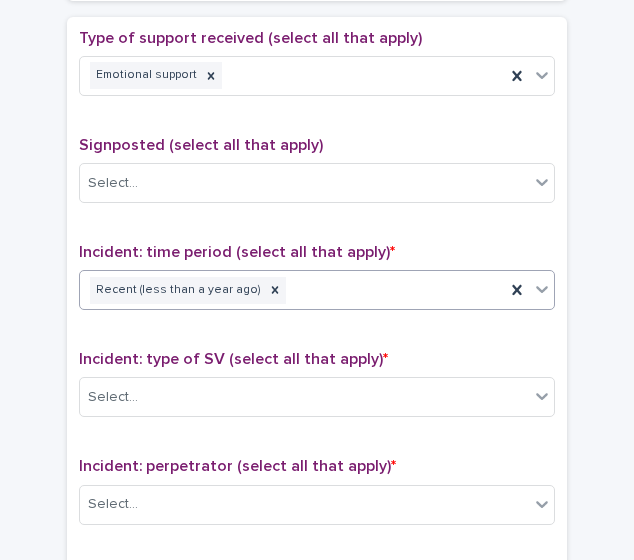 click 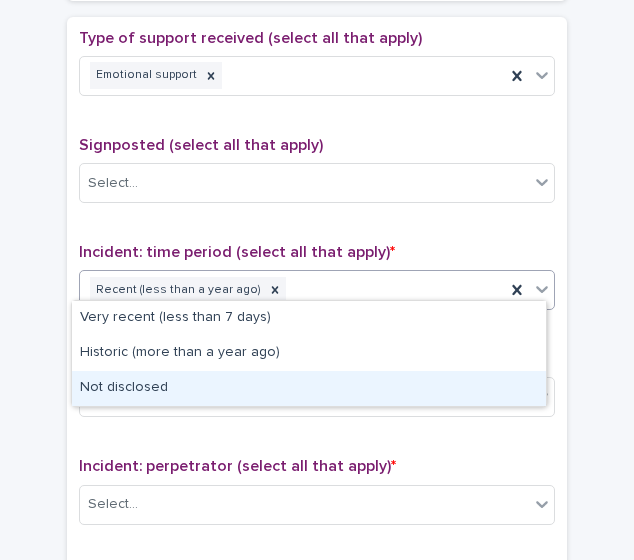 click on "Not disclosed" at bounding box center [309, 388] 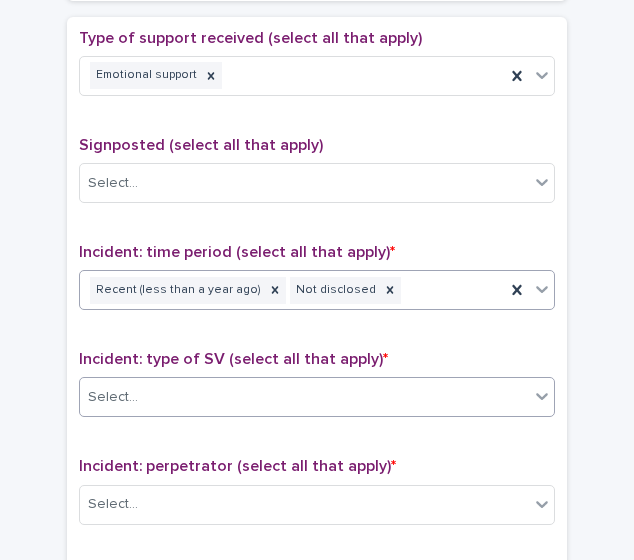 click on "Select..." at bounding box center (304, 397) 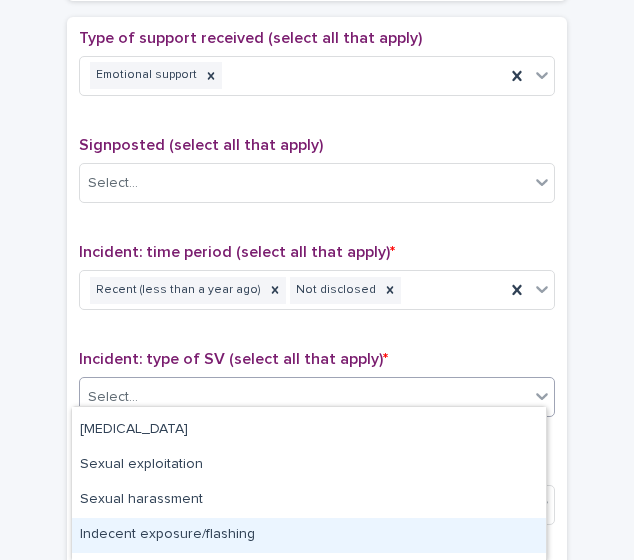 scroll, scrollTop: 60, scrollLeft: 0, axis: vertical 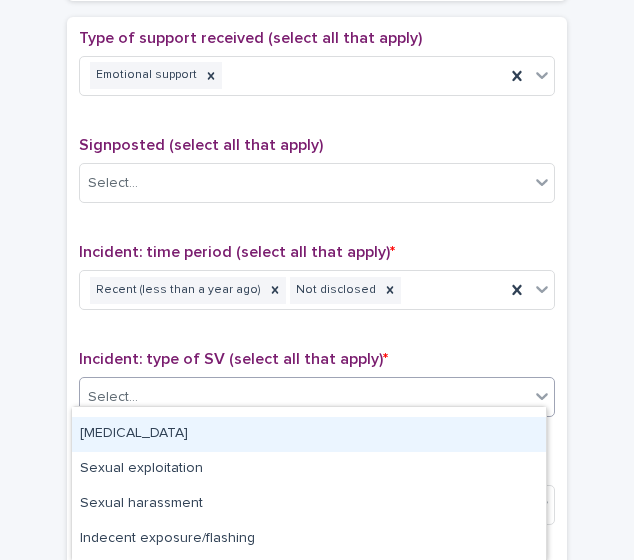 click on "[MEDICAL_DATA]" at bounding box center [309, 434] 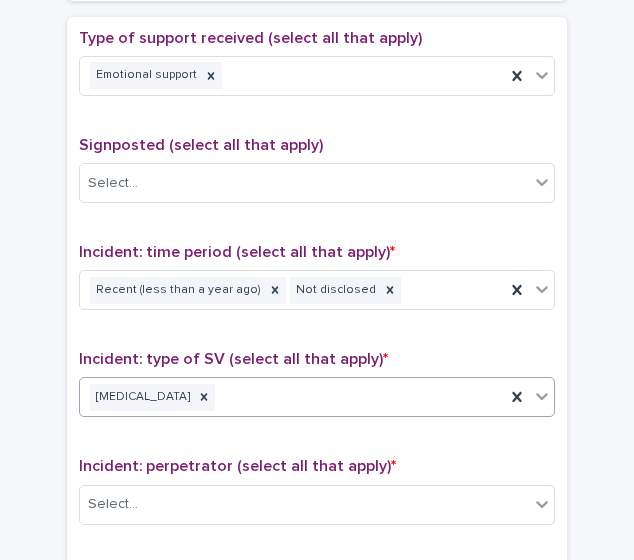 click 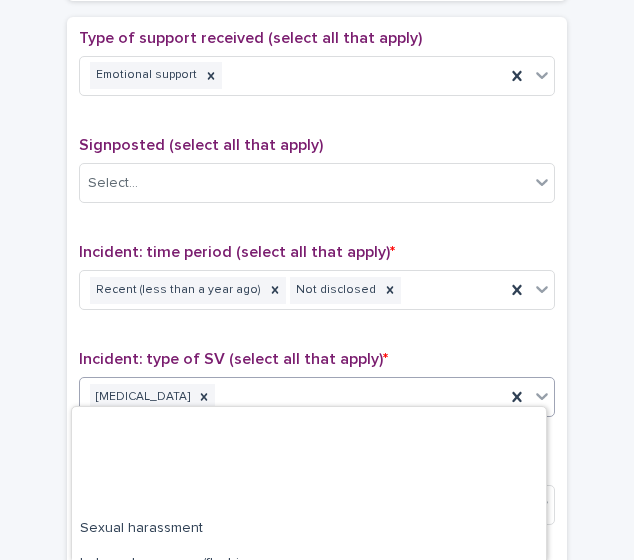 scroll, scrollTop: 162, scrollLeft: 0, axis: vertical 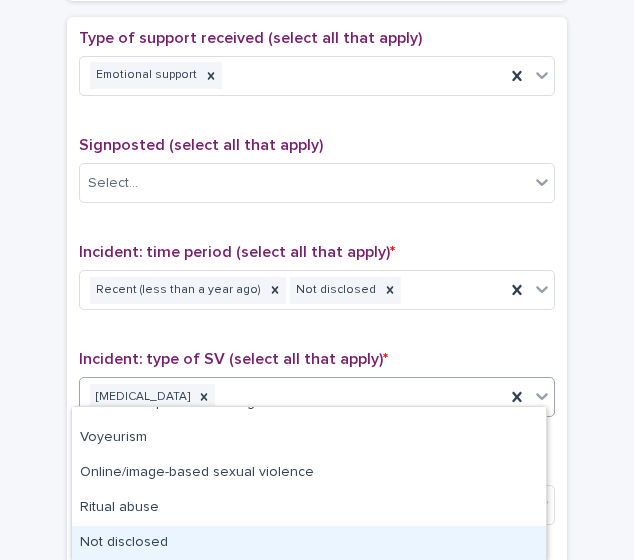 click on "Not disclosed" at bounding box center (309, 543) 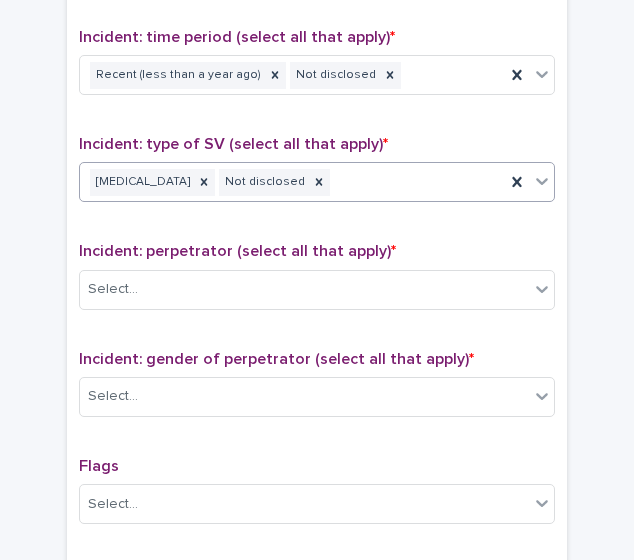 scroll, scrollTop: 1369, scrollLeft: 0, axis: vertical 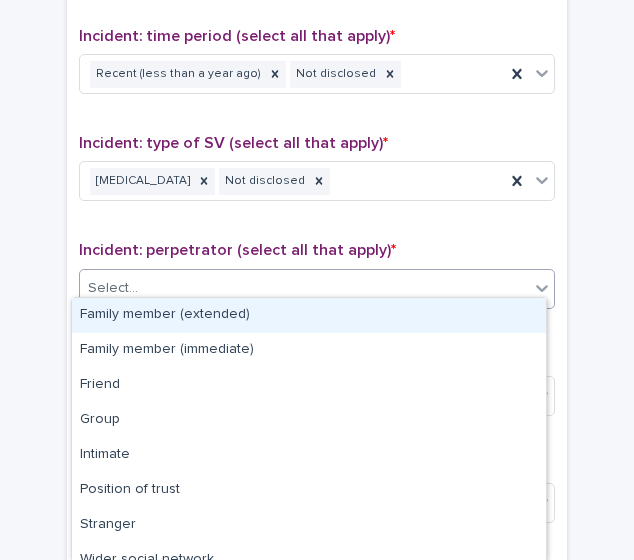 click on "Select..." at bounding box center (304, 288) 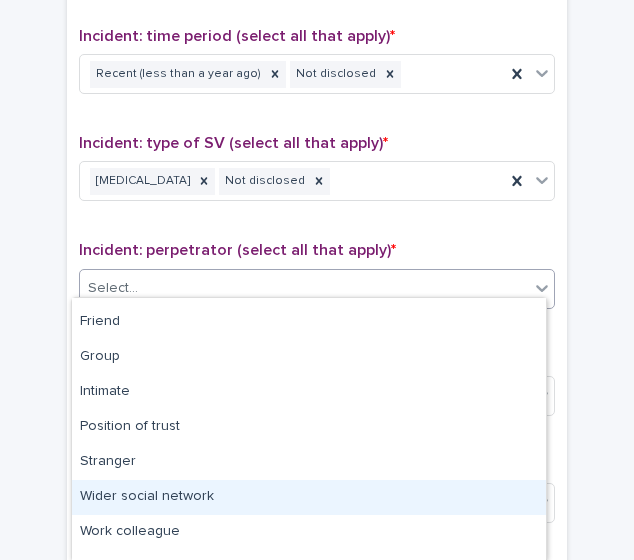 scroll, scrollTop: 60, scrollLeft: 0, axis: vertical 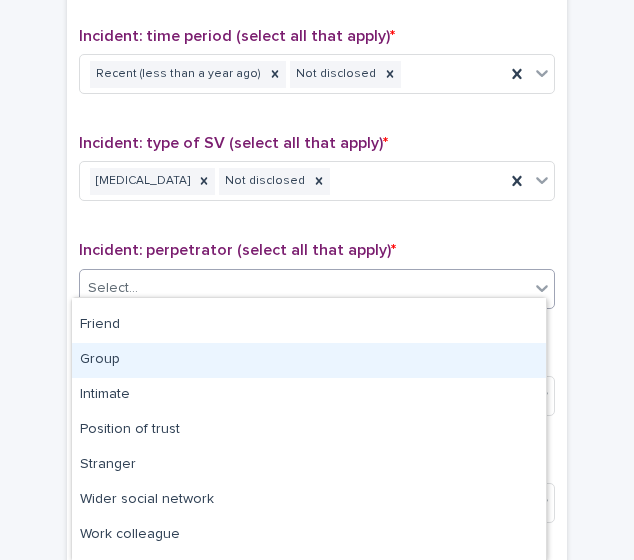 drag, startPoint x: 122, startPoint y: 377, endPoint x: 114, endPoint y: 369, distance: 11.313708 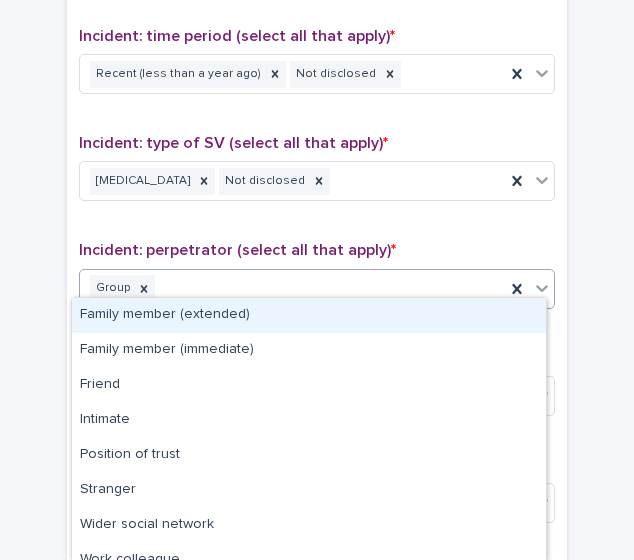 click 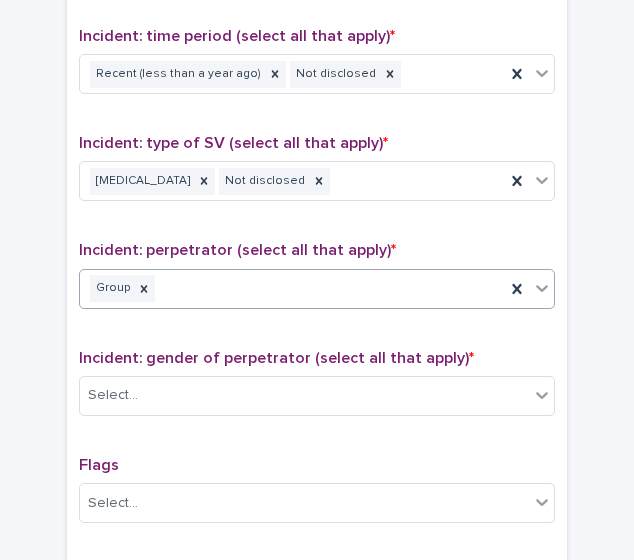 click 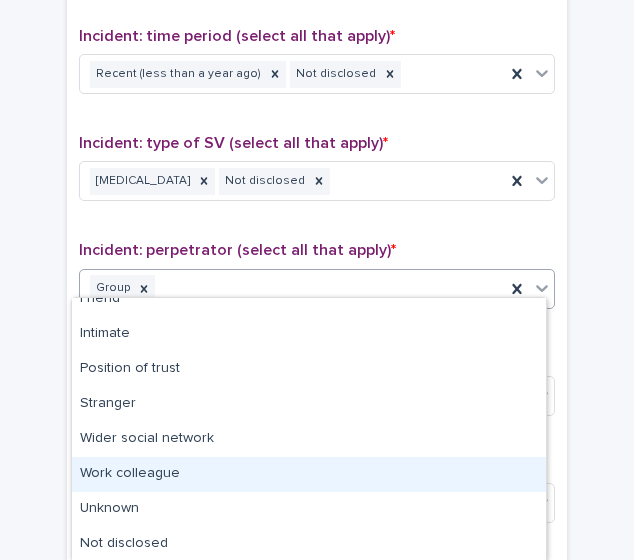 scroll, scrollTop: 86, scrollLeft: 0, axis: vertical 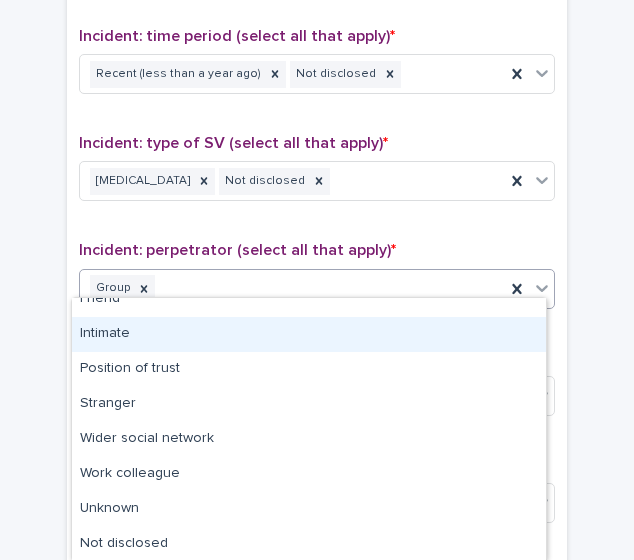 click on "Intimate" at bounding box center (309, 334) 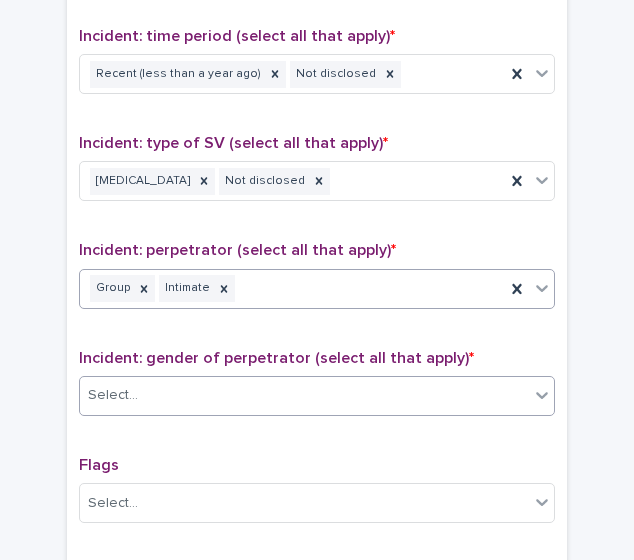 click on "Select..." at bounding box center [304, 395] 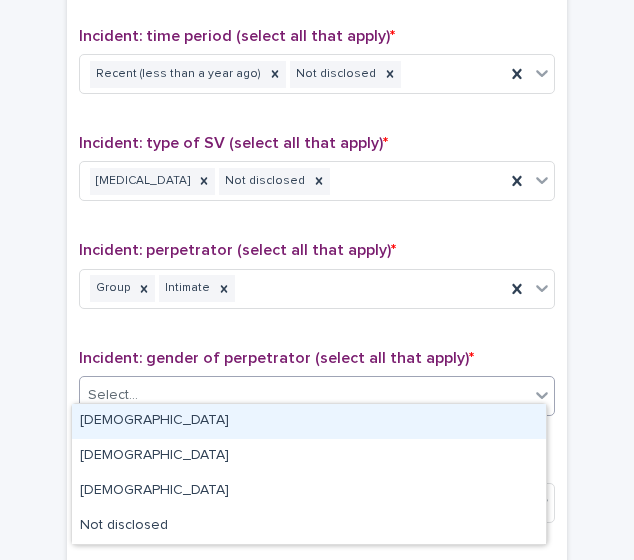 click on "[DEMOGRAPHIC_DATA]" at bounding box center [309, 421] 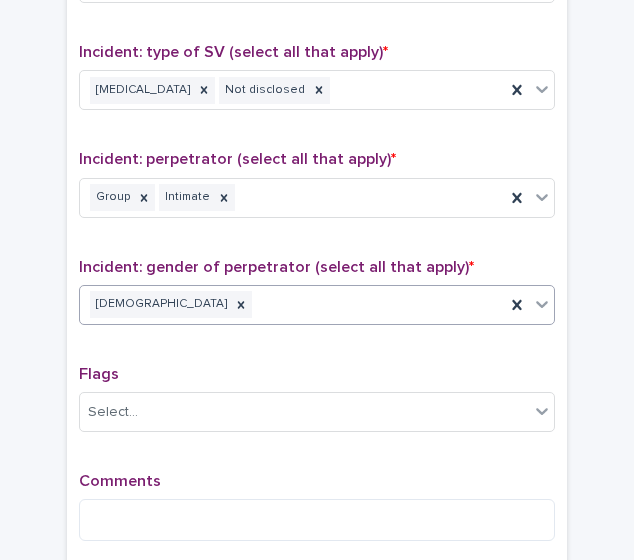scroll, scrollTop: 1468, scrollLeft: 0, axis: vertical 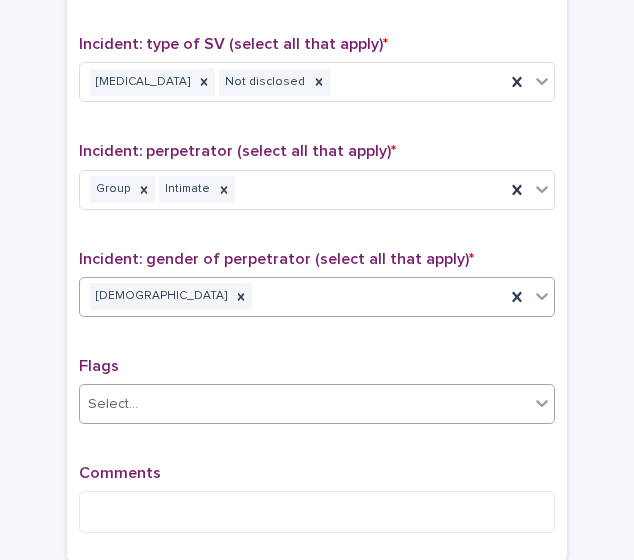 click on "Select..." at bounding box center [304, 404] 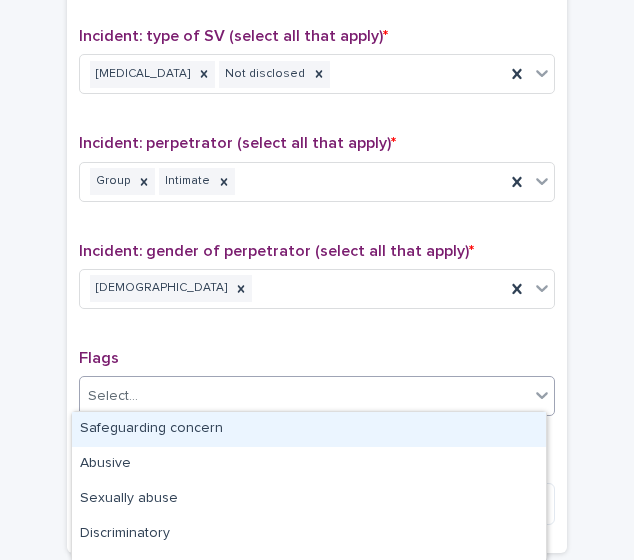 scroll, scrollTop: 1482, scrollLeft: 0, axis: vertical 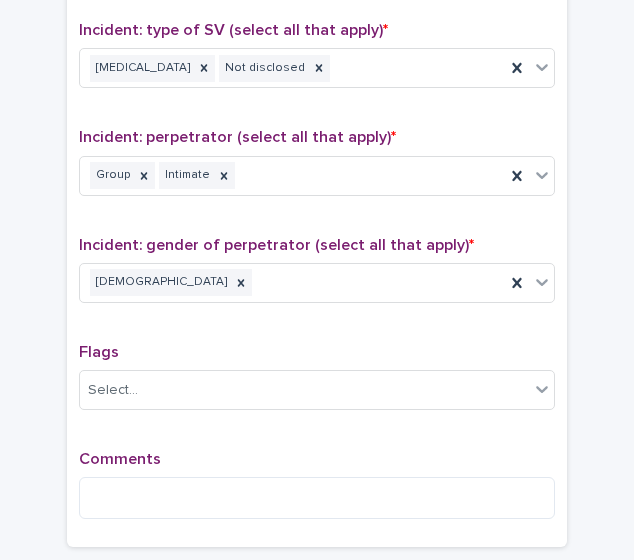 click on "Incident: gender of perpetrator (select all that apply) * [DEMOGRAPHIC_DATA]" at bounding box center [317, 277] 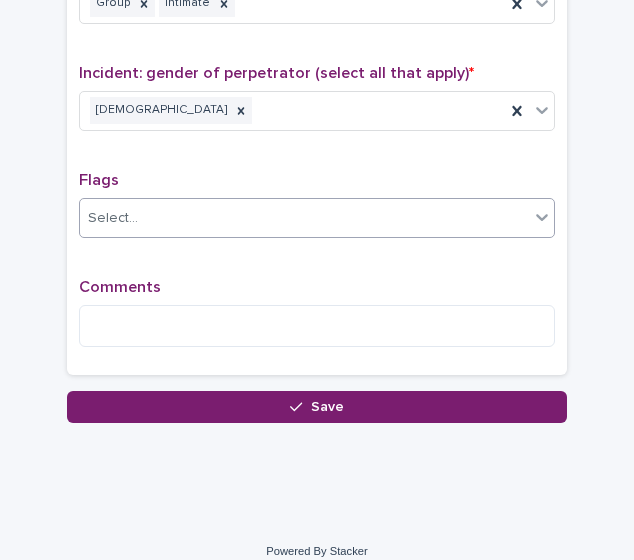 scroll, scrollTop: 1662, scrollLeft: 0, axis: vertical 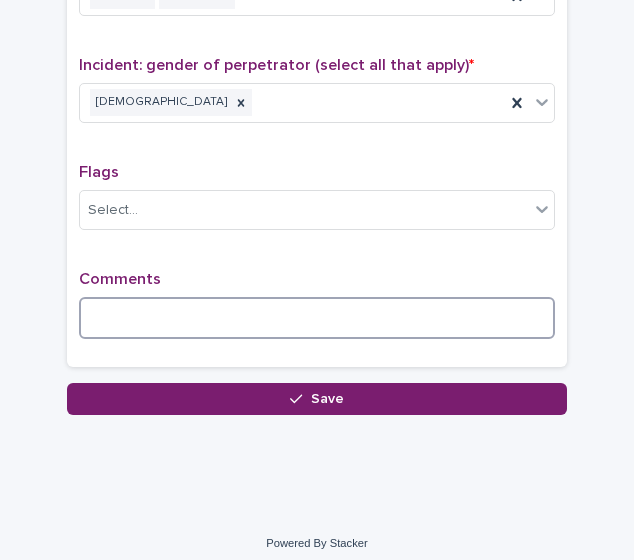click at bounding box center (317, 318) 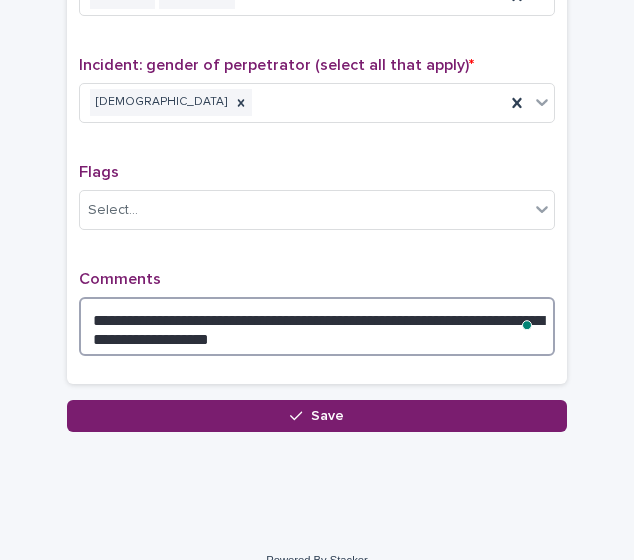 click on "**********" at bounding box center [317, 326] 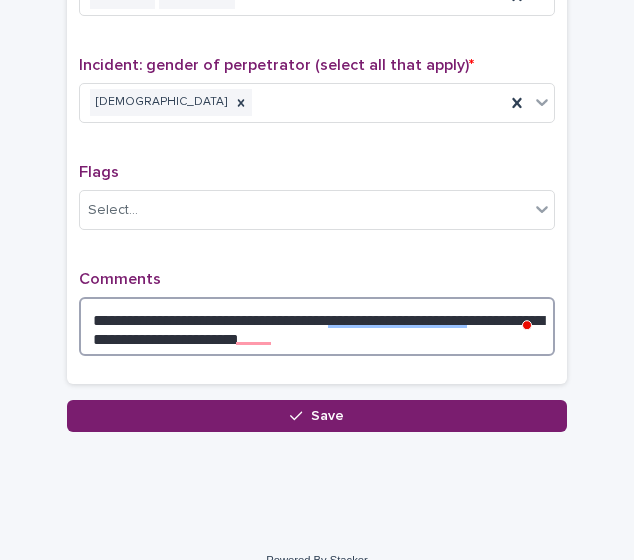 click on "**********" at bounding box center [317, 326] 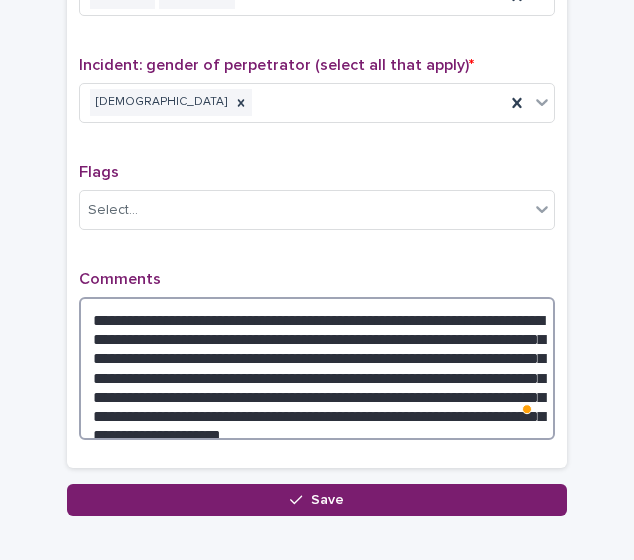 click on "**********" at bounding box center [317, 368] 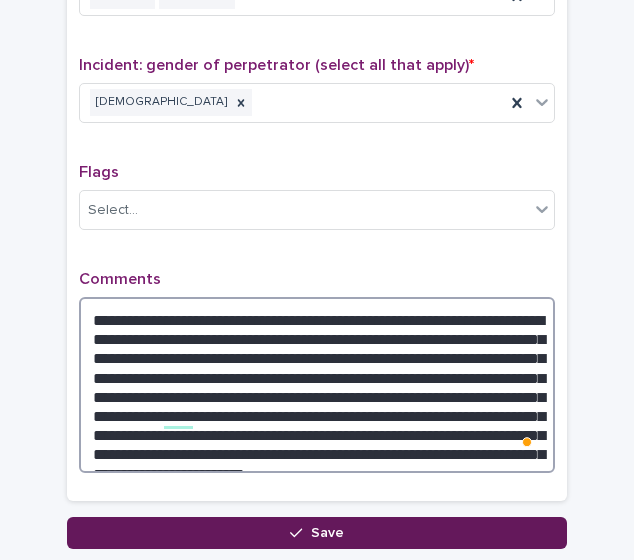 type on "**********" 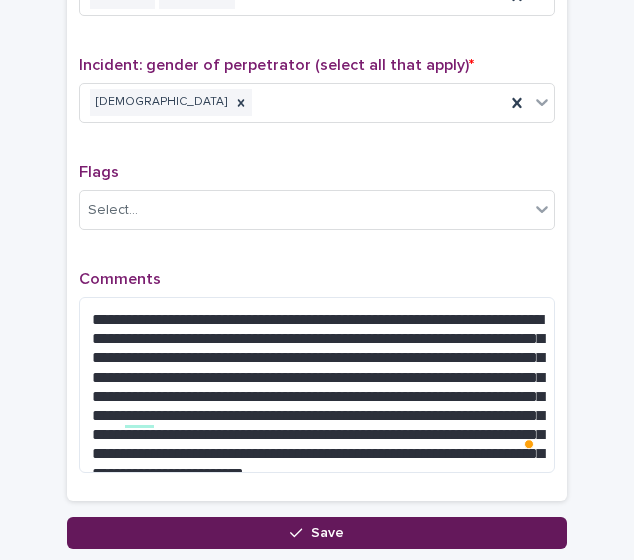 click on "Save" at bounding box center (327, 533) 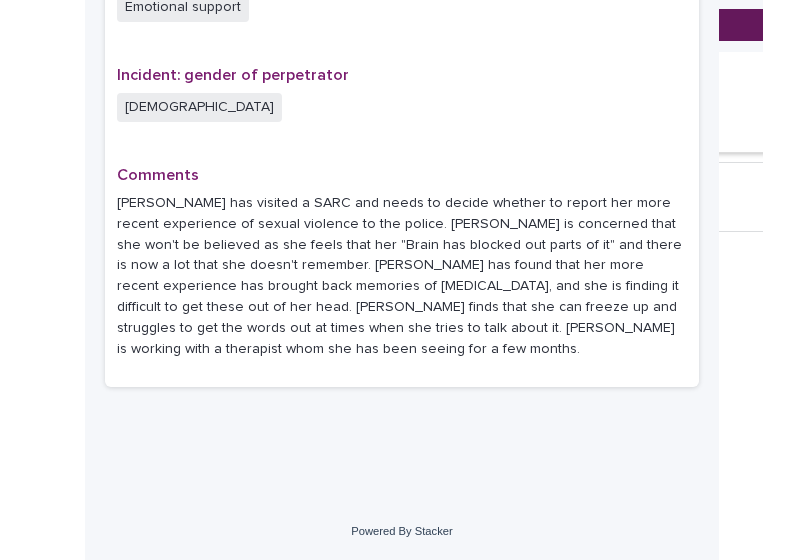scroll, scrollTop: 0, scrollLeft: 0, axis: both 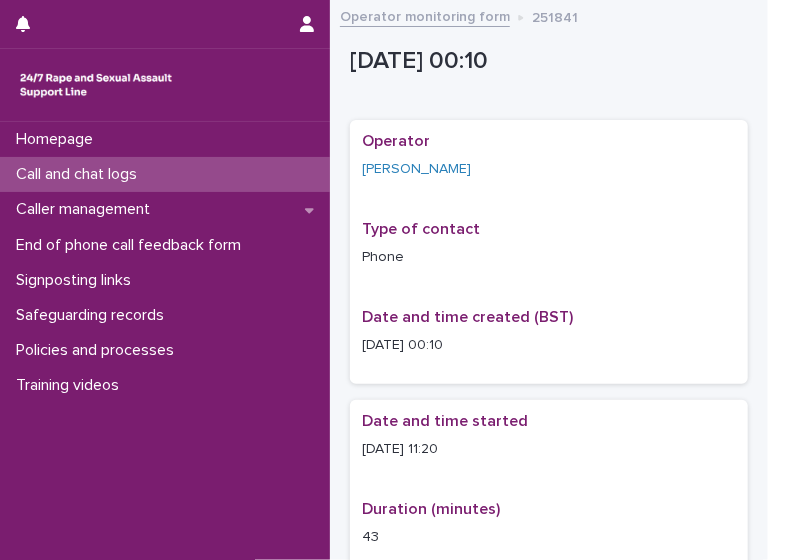 click on "Call and chat logs" at bounding box center [80, 174] 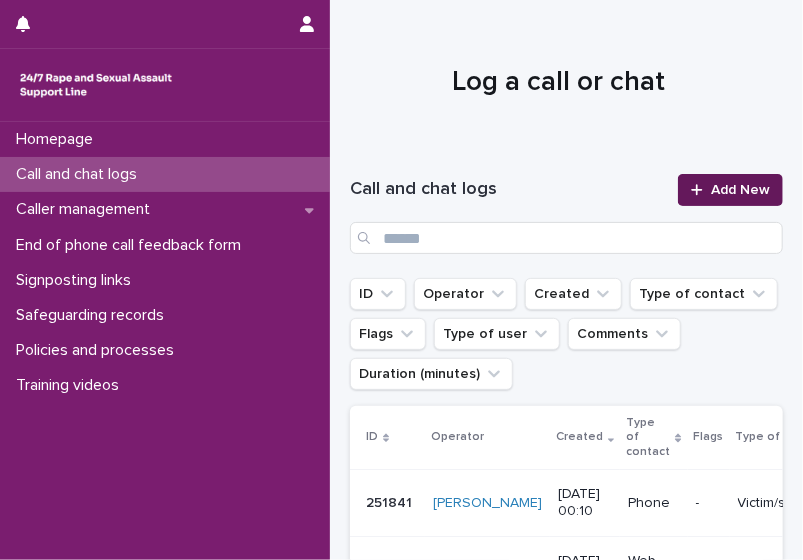 click on "Add New" at bounding box center [730, 190] 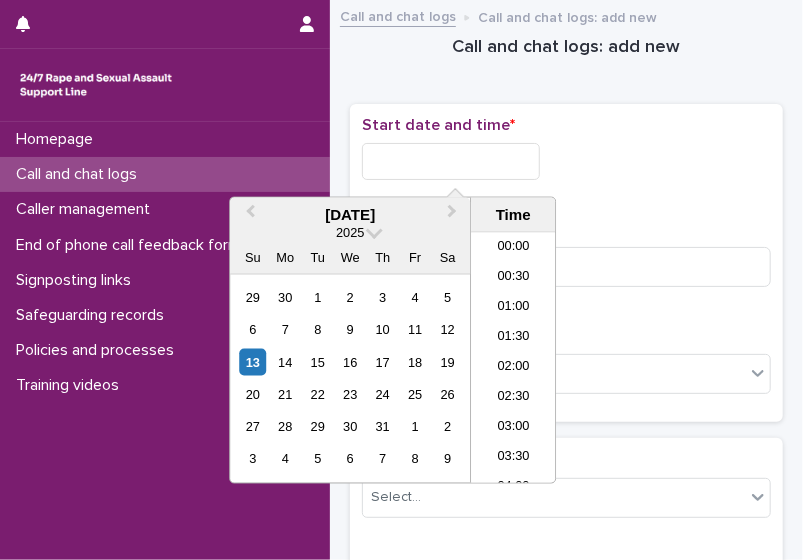 click at bounding box center [451, 161] 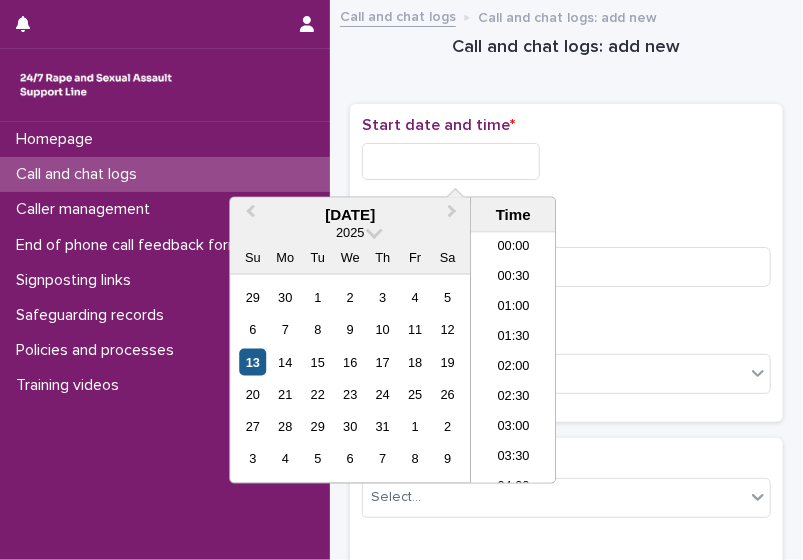 click on "13" at bounding box center [252, 362] 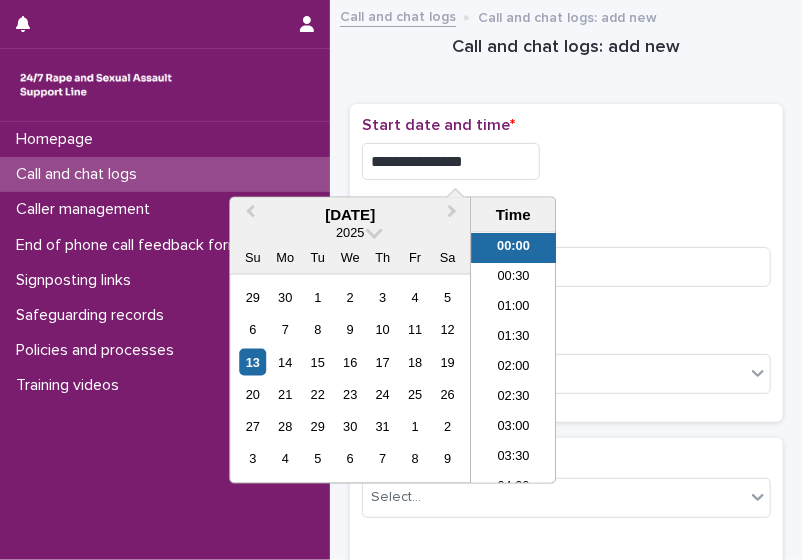 click on "00:00" at bounding box center [513, 248] 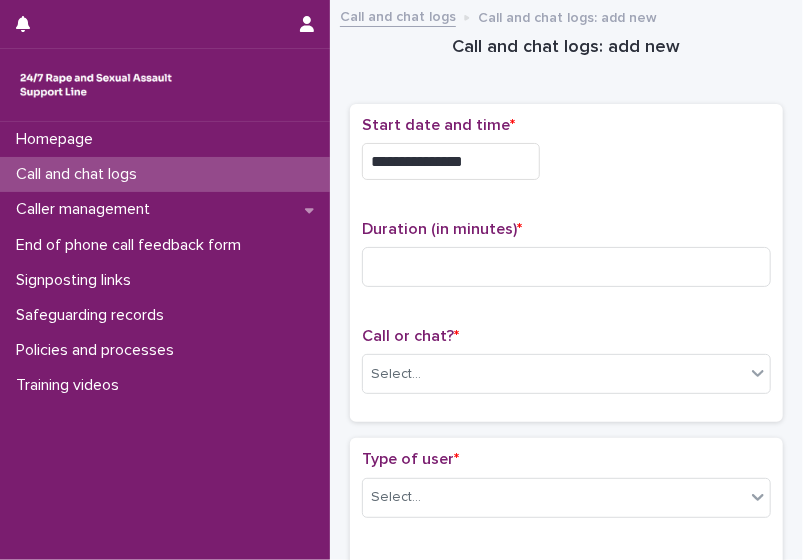 click on "**********" at bounding box center (451, 161) 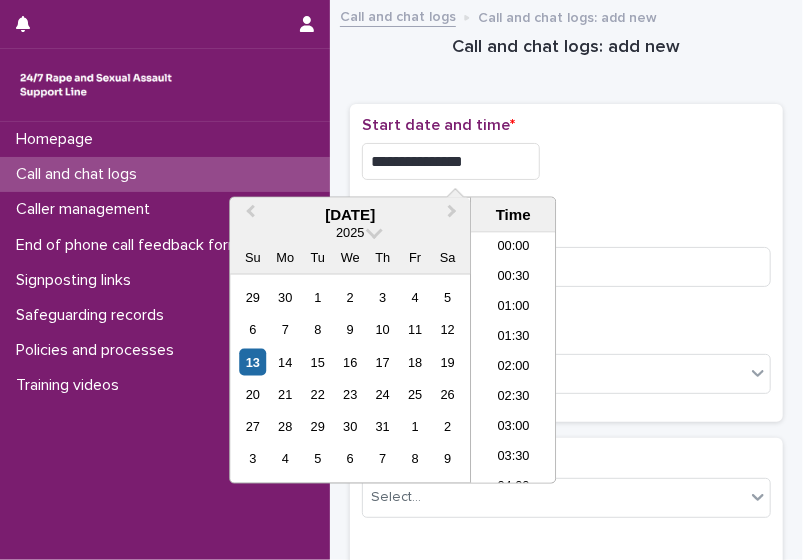 type on "**********" 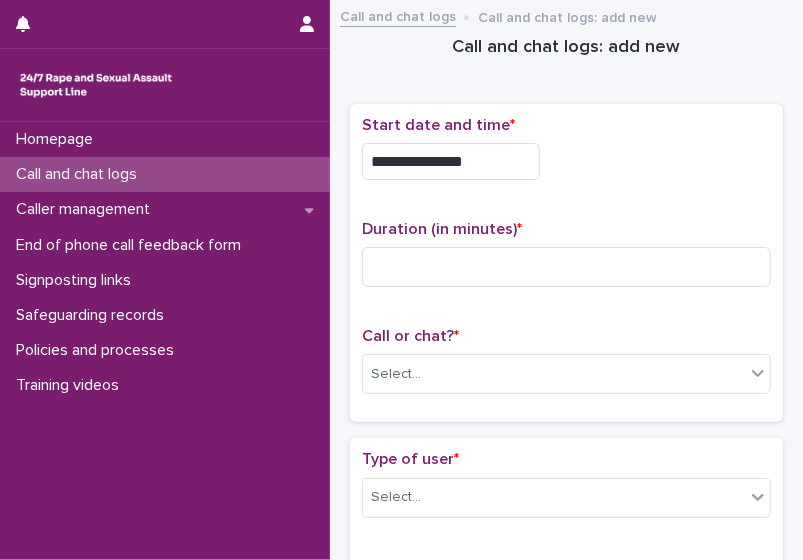 click on "**********" at bounding box center (566, 156) 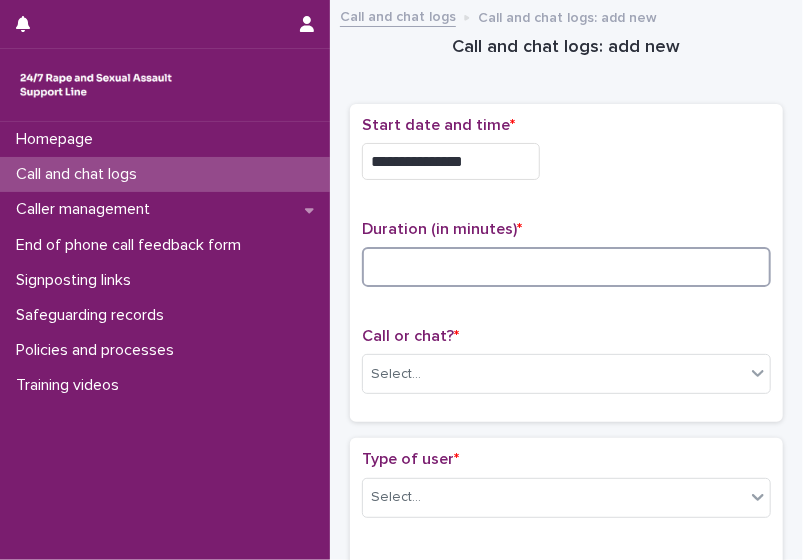 click at bounding box center (566, 267) 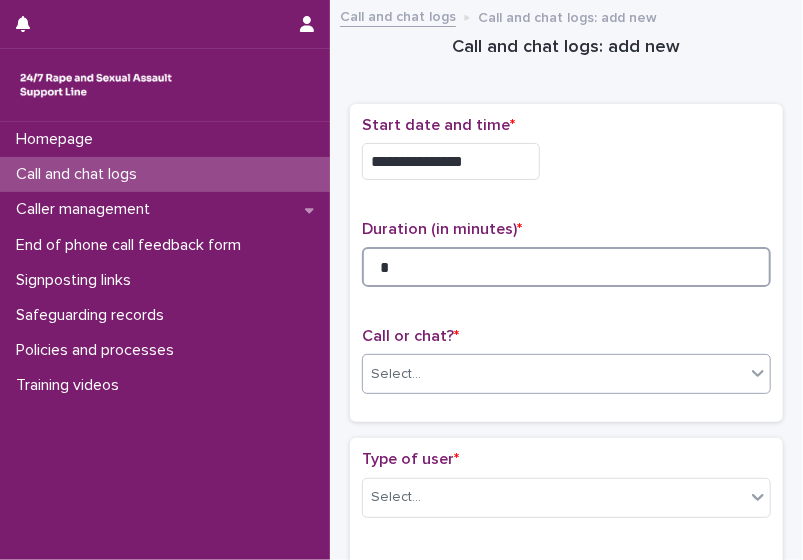 type on "*" 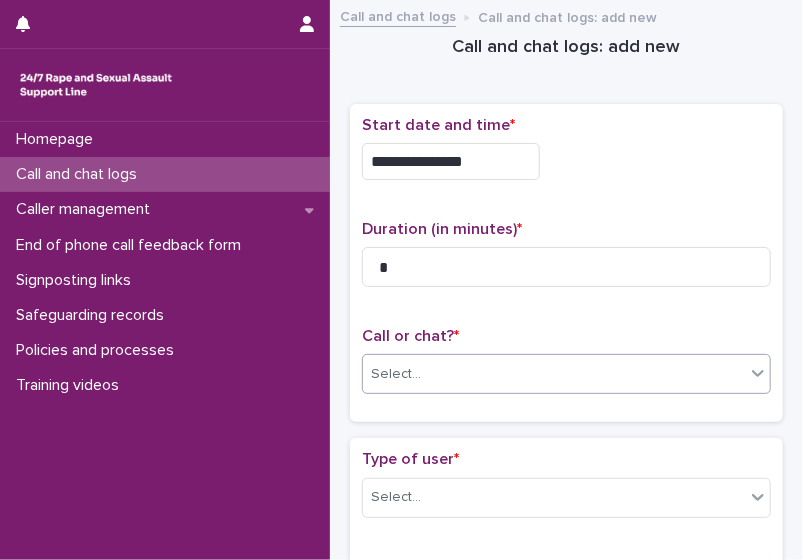 click on "Select..." at bounding box center (554, 374) 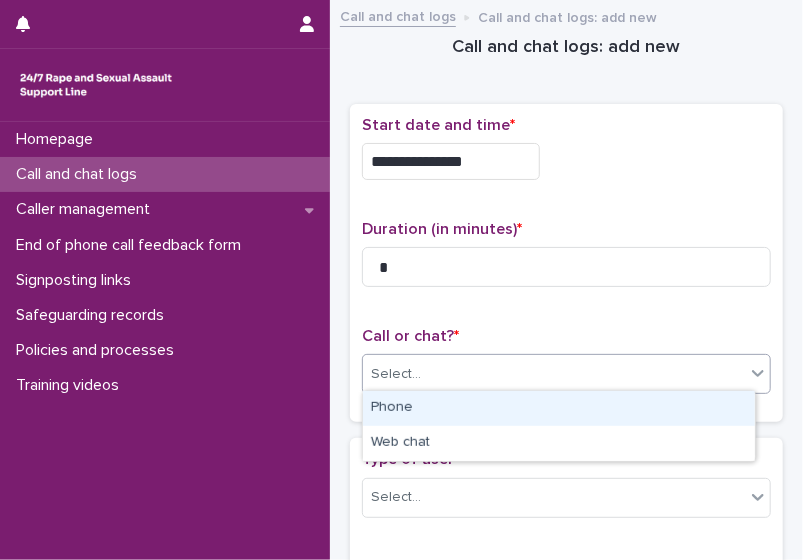 click on "Phone" at bounding box center [559, 408] 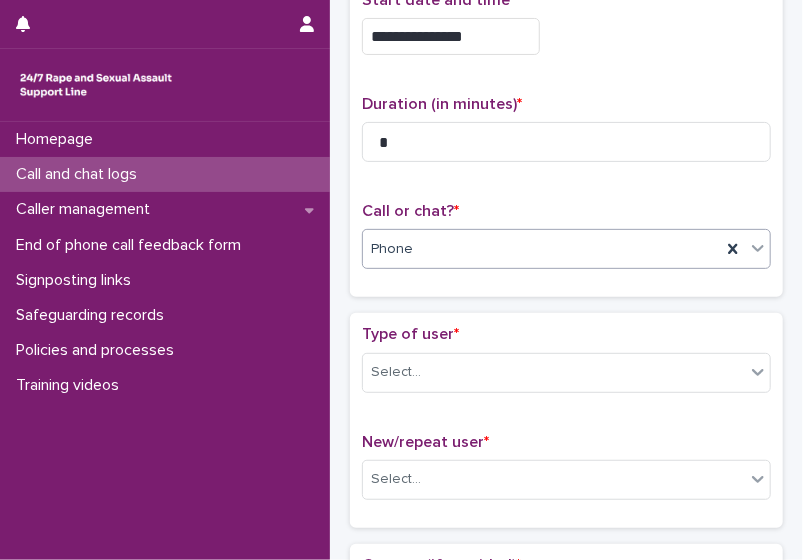 scroll, scrollTop: 126, scrollLeft: 0, axis: vertical 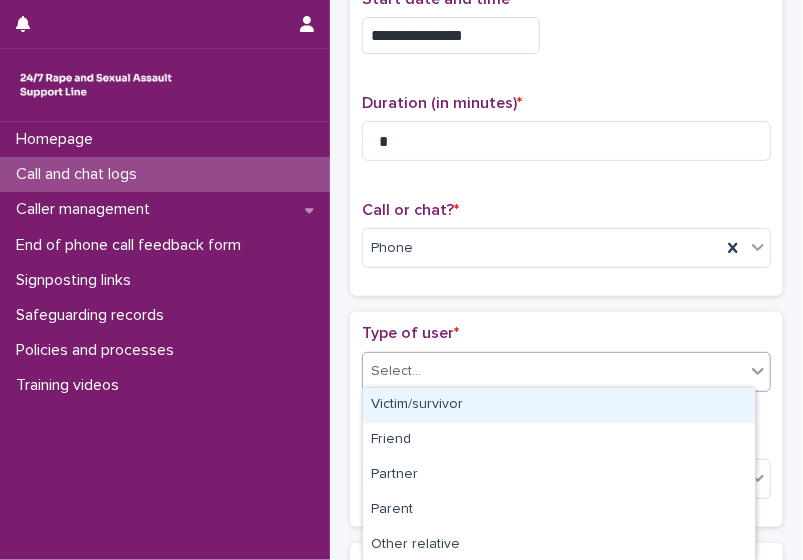 click on "Select..." at bounding box center [554, 371] 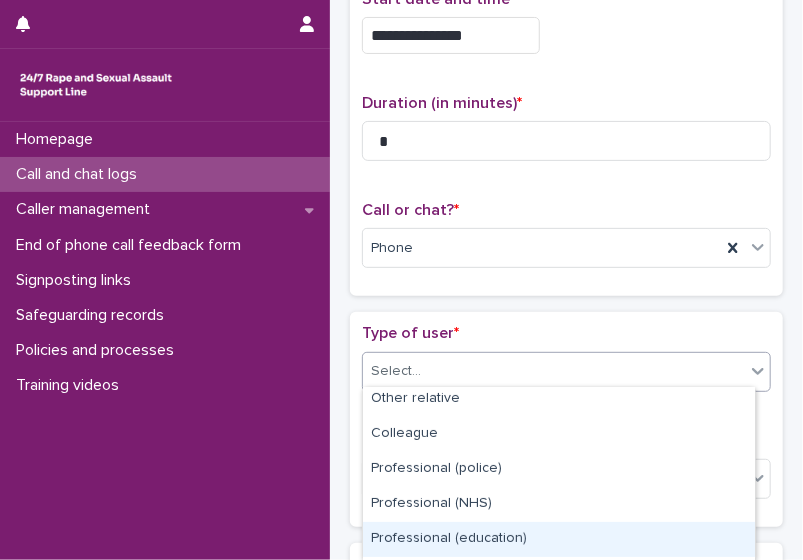 scroll, scrollTop: 138, scrollLeft: 0, axis: vertical 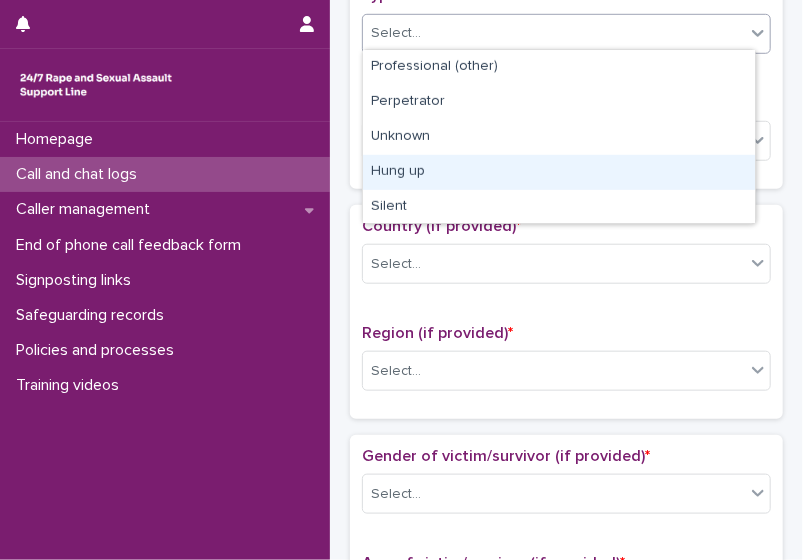 click on "Hung up" at bounding box center [559, 172] 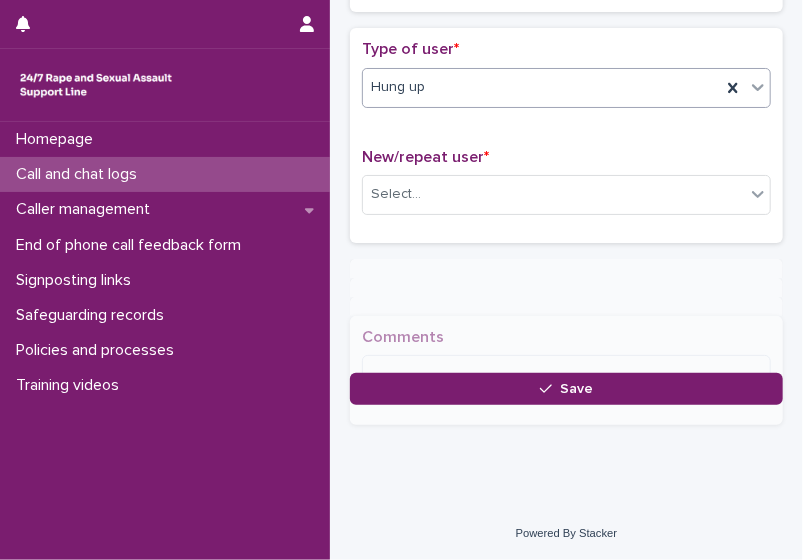 scroll, scrollTop: 414, scrollLeft: 0, axis: vertical 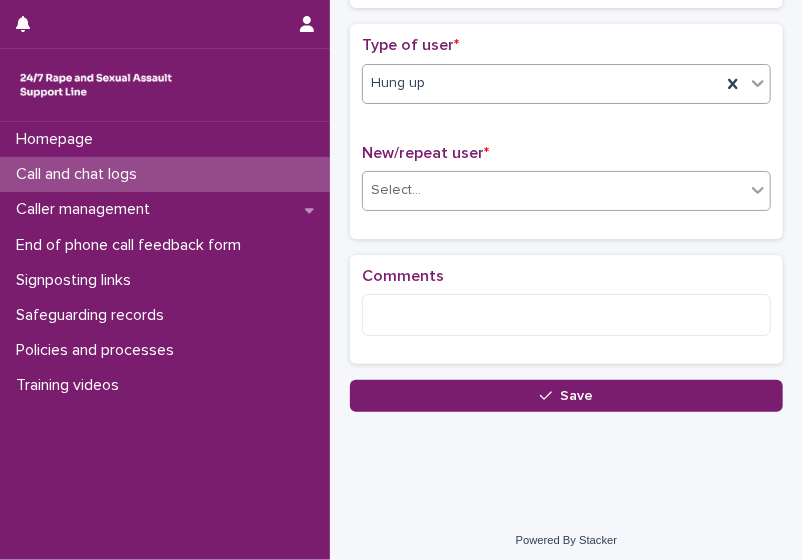 click on "Select..." at bounding box center (554, 190) 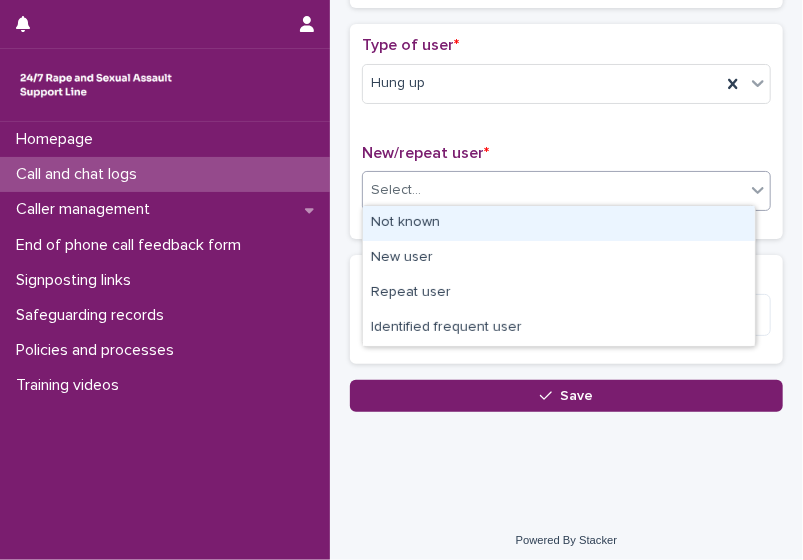 click on "Not known" at bounding box center (559, 223) 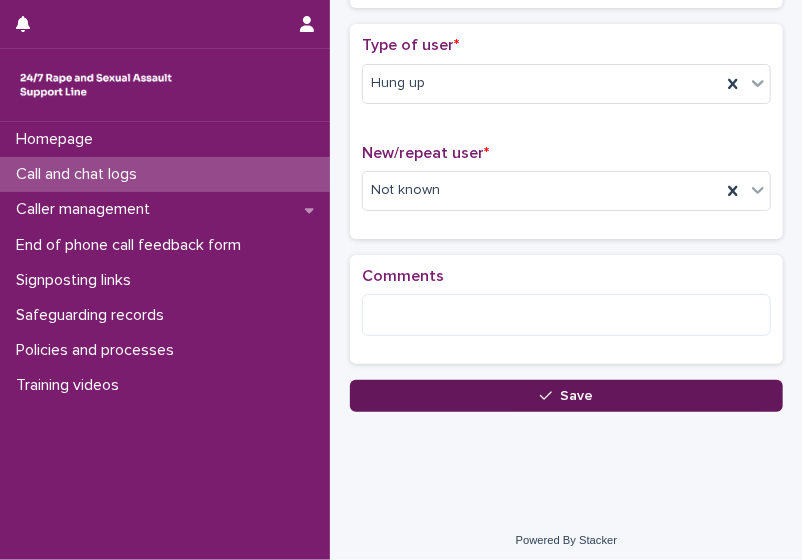 click on "Save" at bounding box center (566, 396) 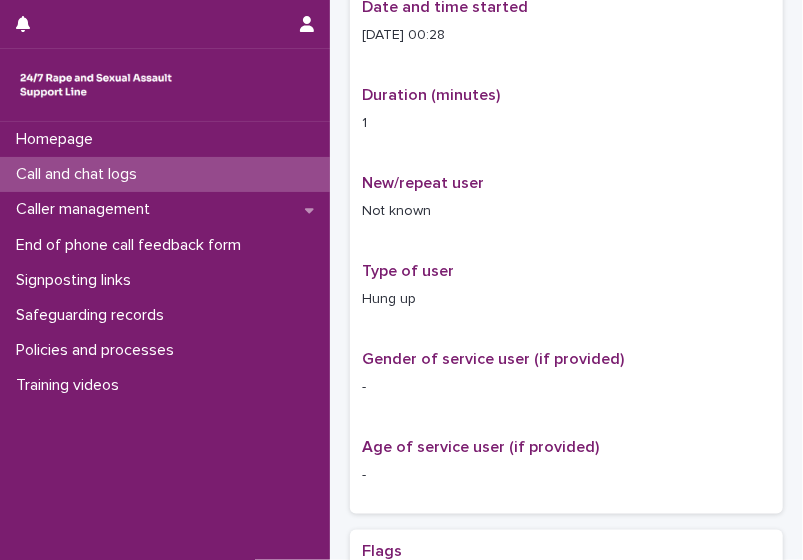 scroll, scrollTop: 0, scrollLeft: 0, axis: both 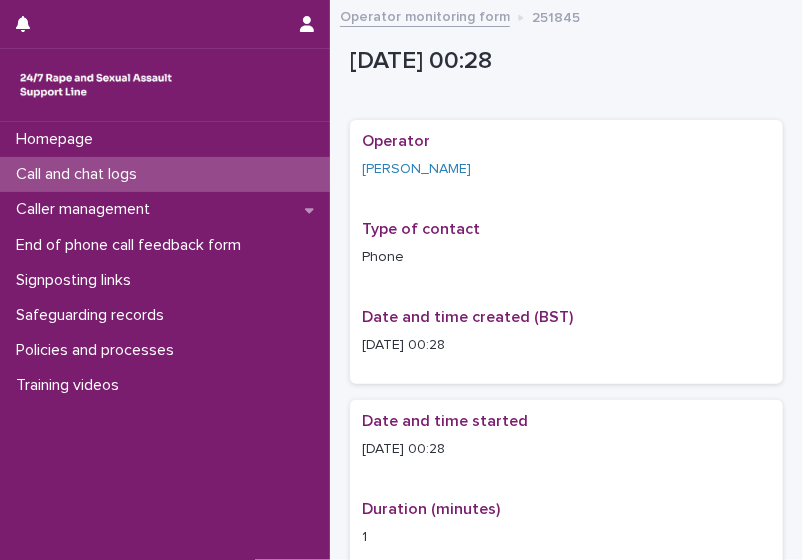 click on "Call and chat logs" at bounding box center (165, 174) 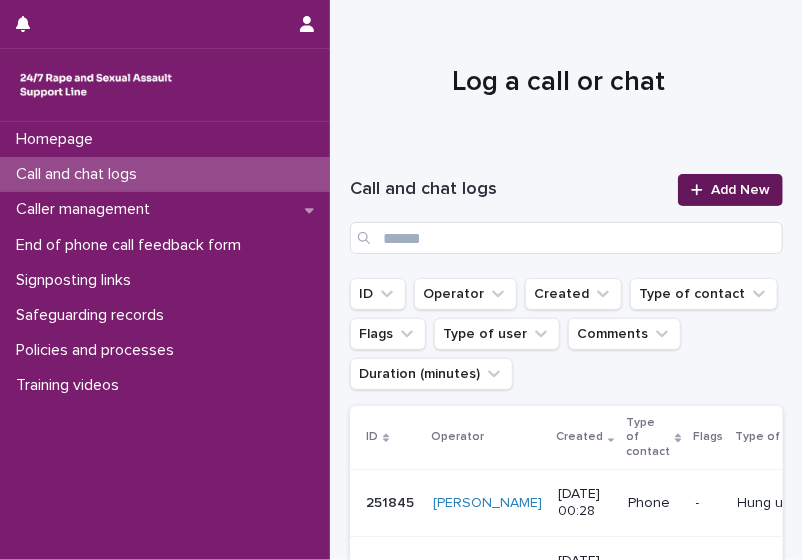 click 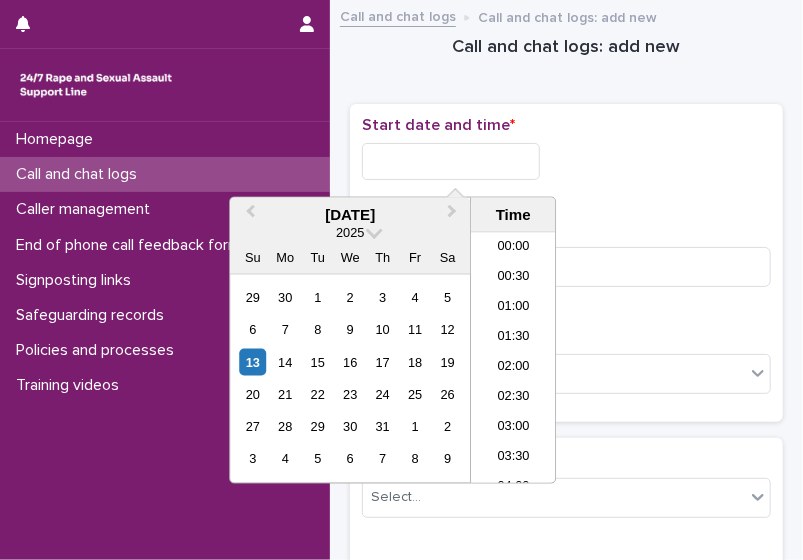 click at bounding box center [451, 161] 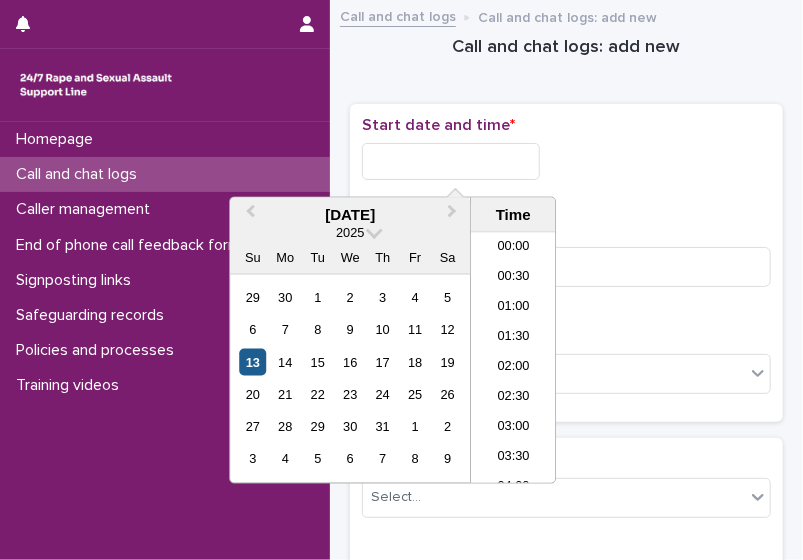 click on "13" at bounding box center [252, 362] 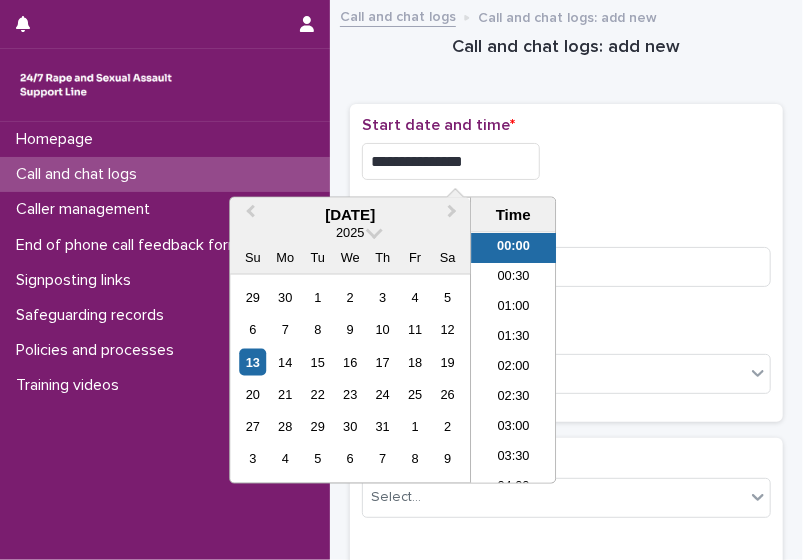 drag, startPoint x: 523, startPoint y: 249, endPoint x: 520, endPoint y: 163, distance: 86.05231 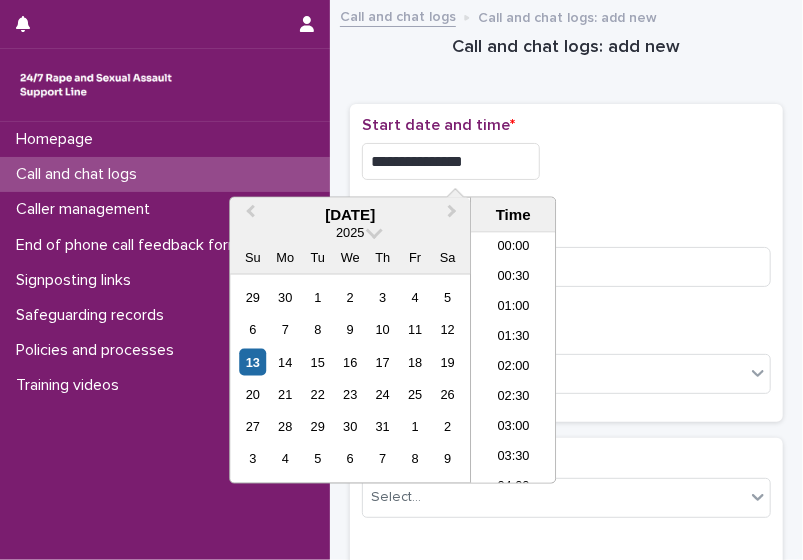type on "**********" 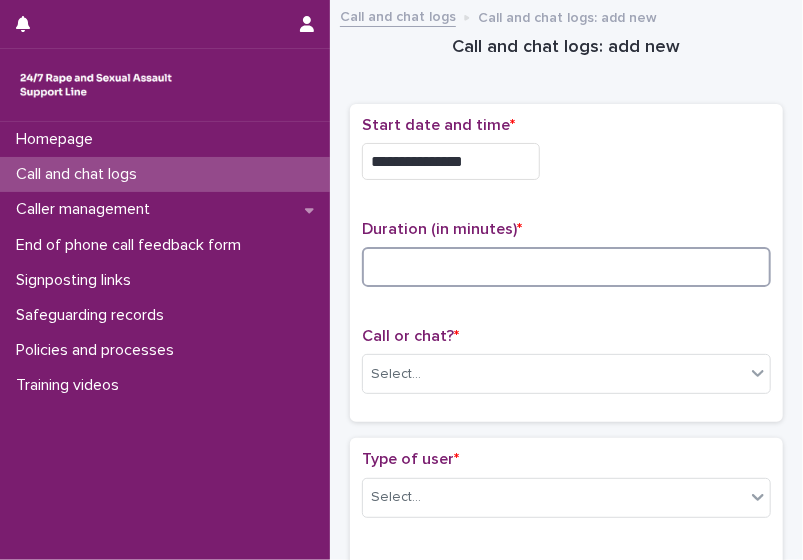 click at bounding box center [566, 267] 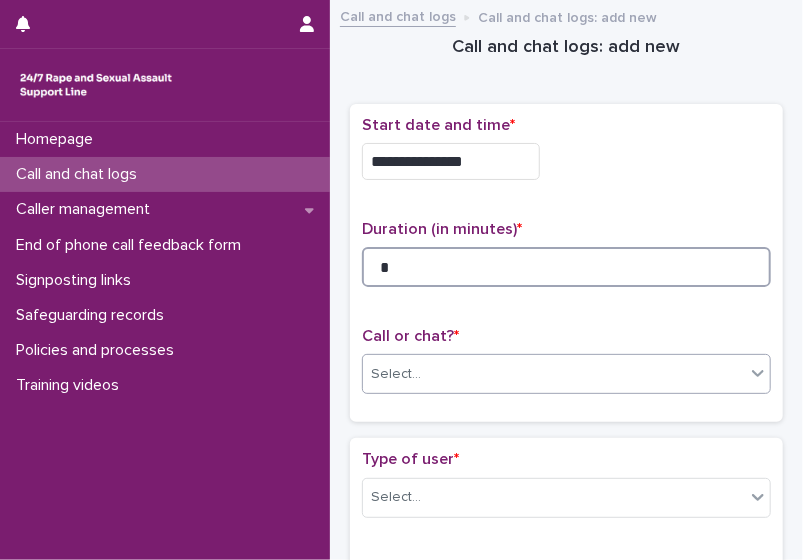 type on "*" 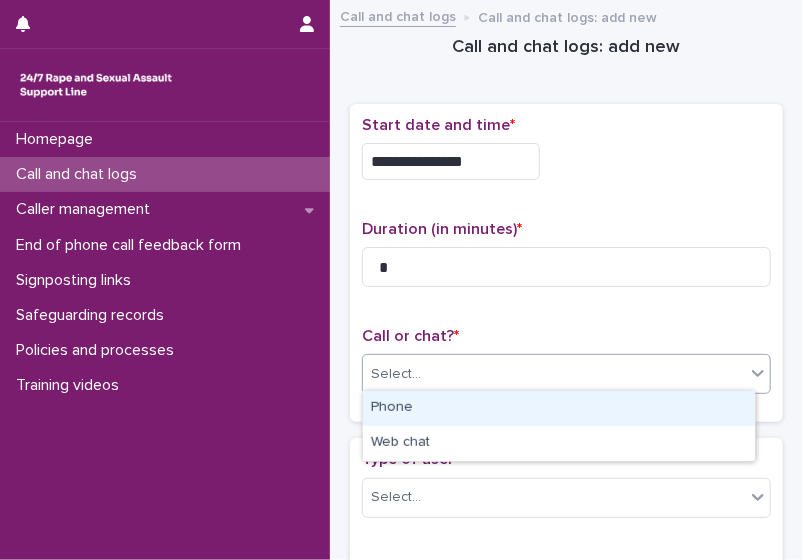 click on "Select..." at bounding box center (554, 374) 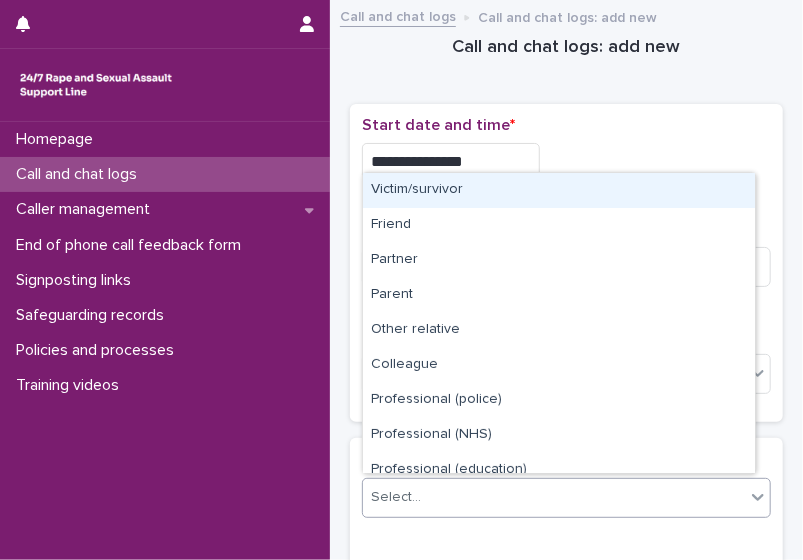 click on "Select..." at bounding box center (554, 497) 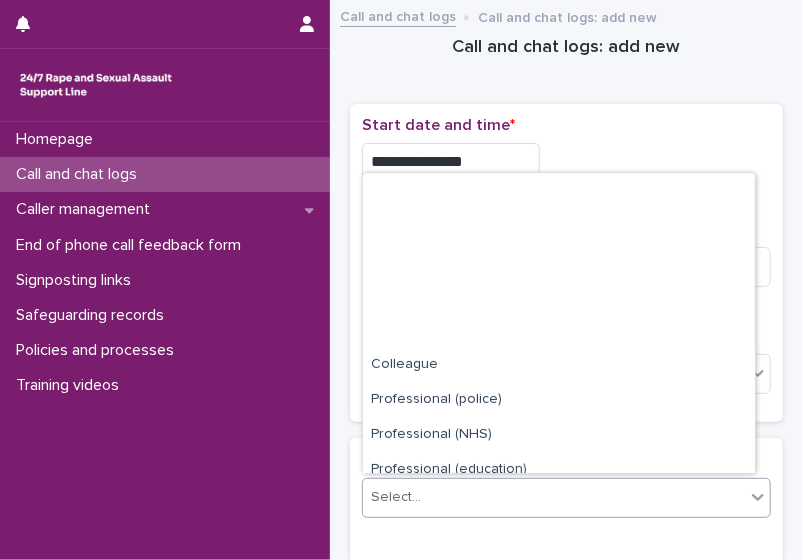 scroll, scrollTop: 225, scrollLeft: 0, axis: vertical 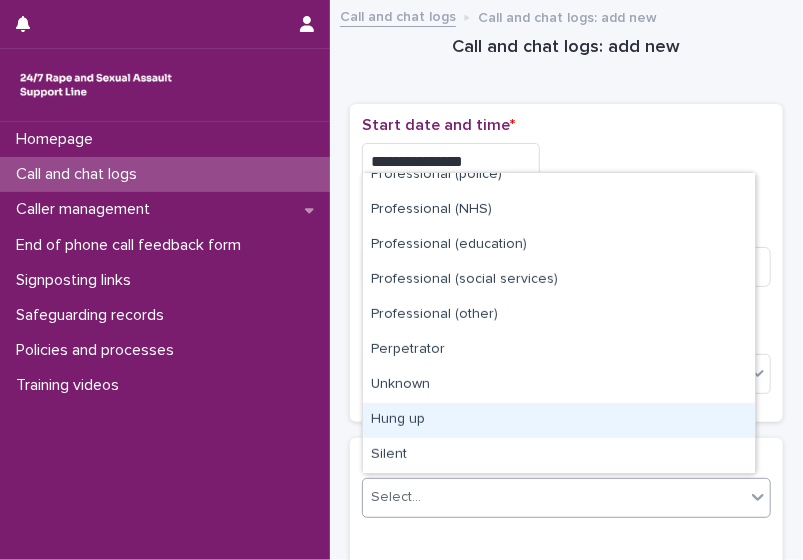 click on "Hung up" at bounding box center [559, 420] 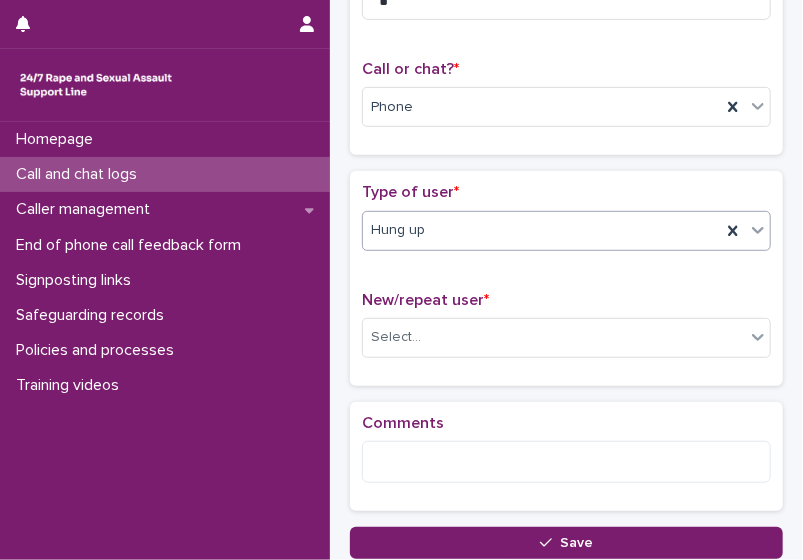 scroll, scrollTop: 271, scrollLeft: 0, axis: vertical 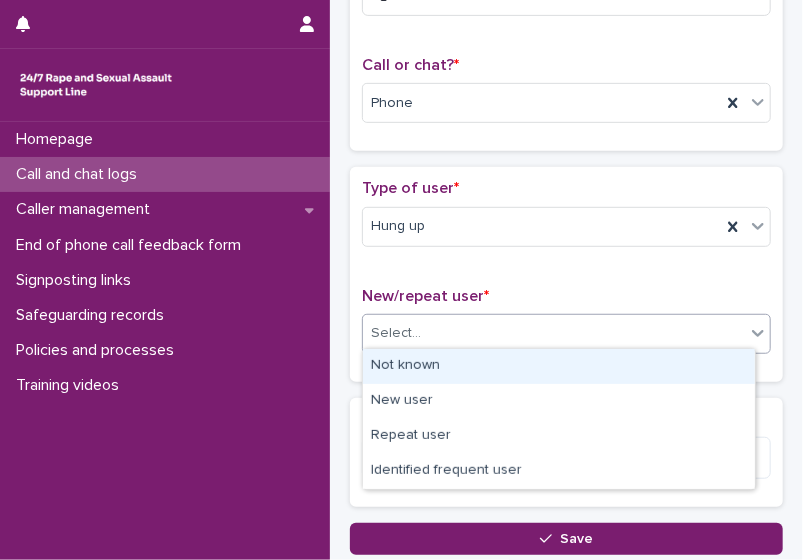click on "Select..." at bounding box center [554, 333] 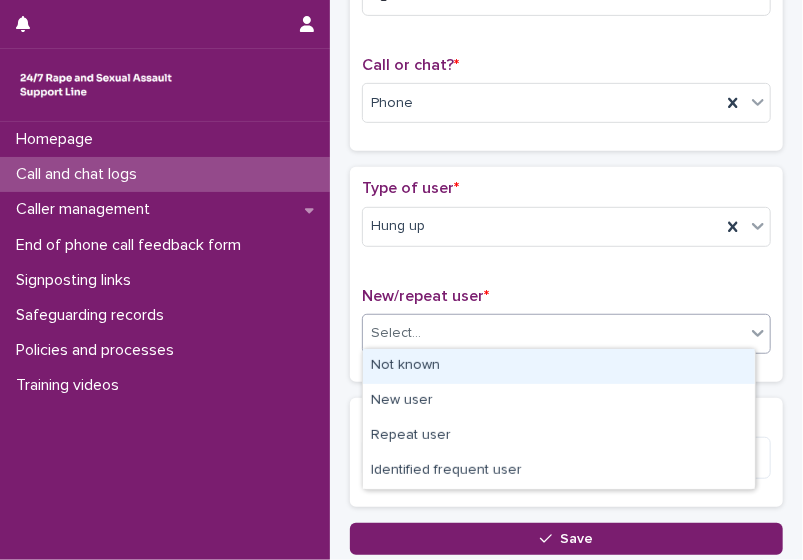 click on "Not known" at bounding box center [559, 366] 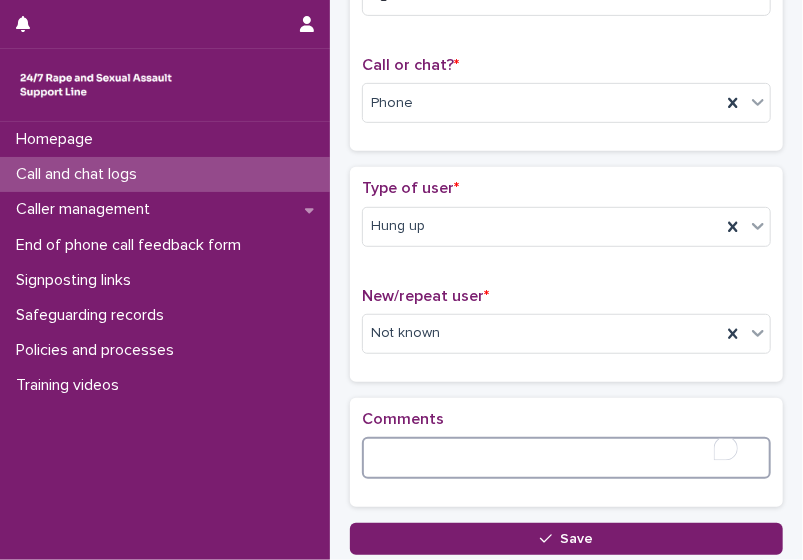 click at bounding box center (566, 458) 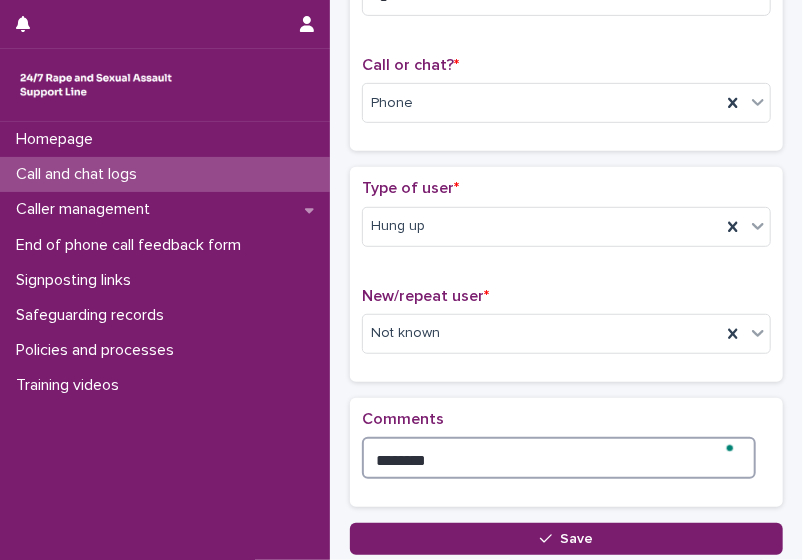 scroll, scrollTop: 271, scrollLeft: 0, axis: vertical 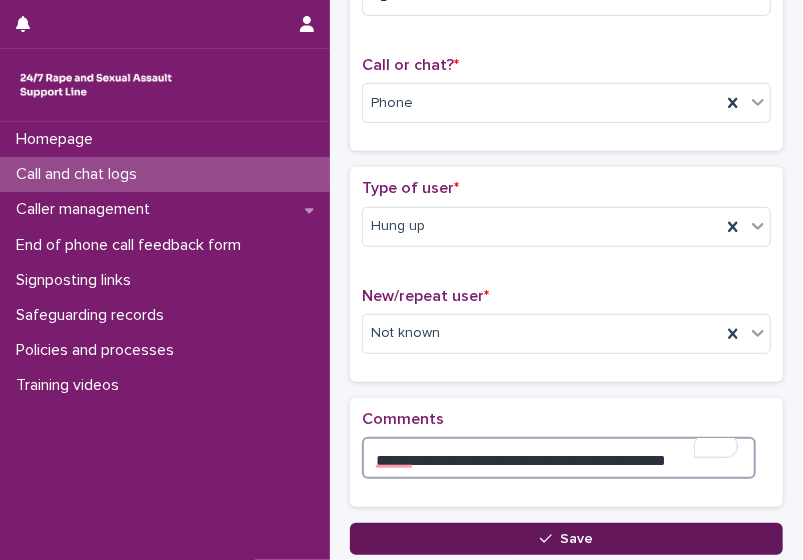 type on "**********" 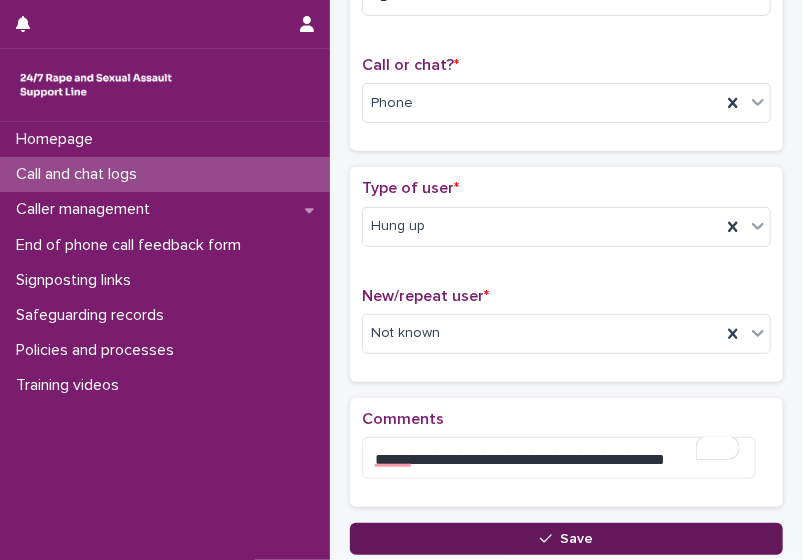 click on "Save" at bounding box center (566, 539) 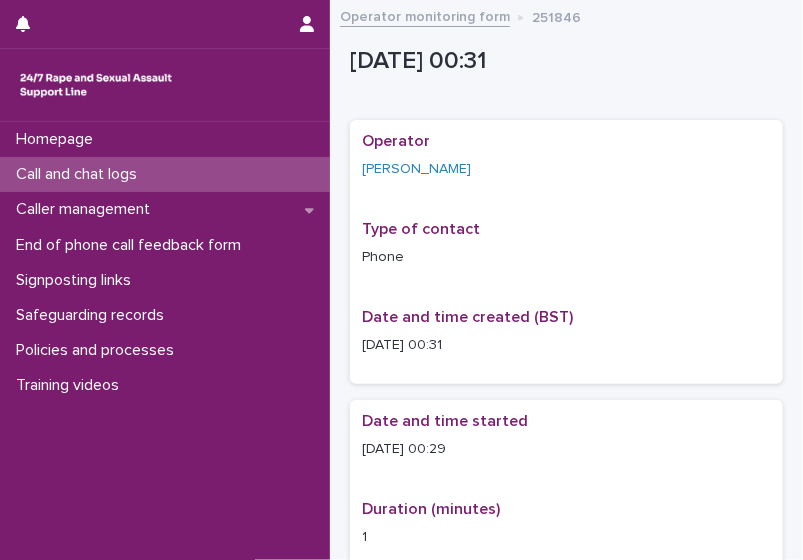 scroll, scrollTop: 0, scrollLeft: 0, axis: both 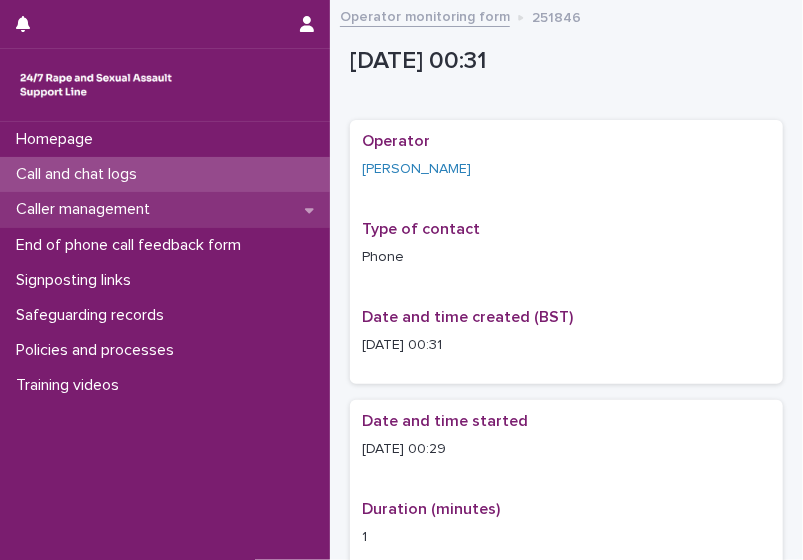click on "Caller management" at bounding box center (87, 209) 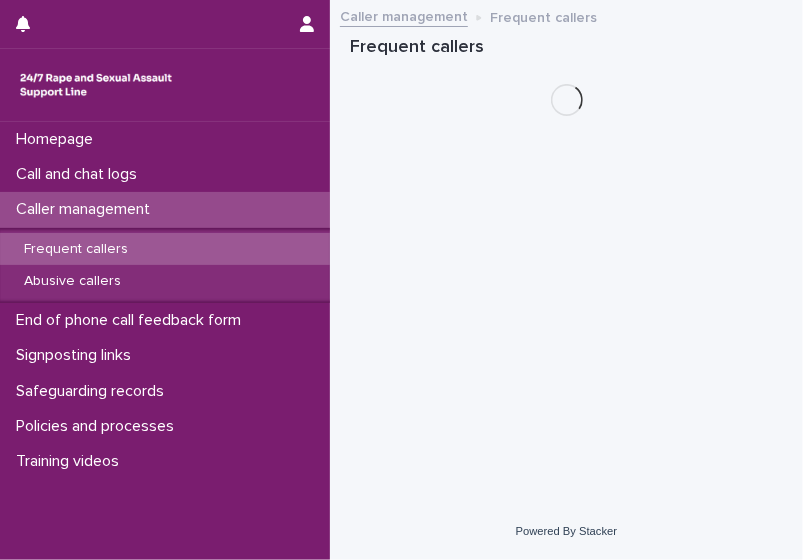 scroll, scrollTop: 0, scrollLeft: 0, axis: both 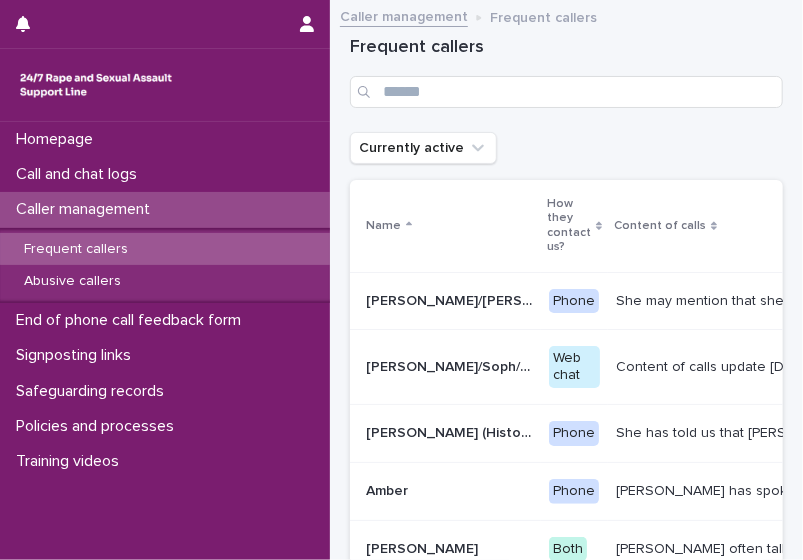 click on "Caller management" at bounding box center (87, 209) 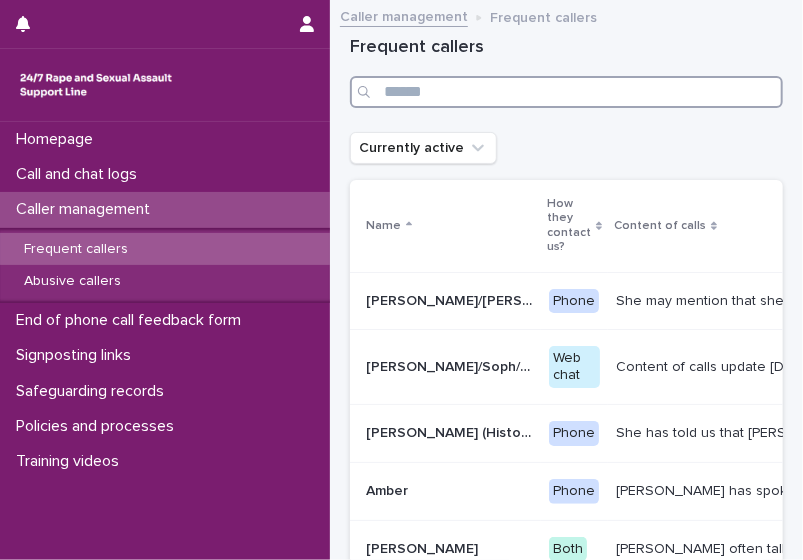 click at bounding box center (566, 92) 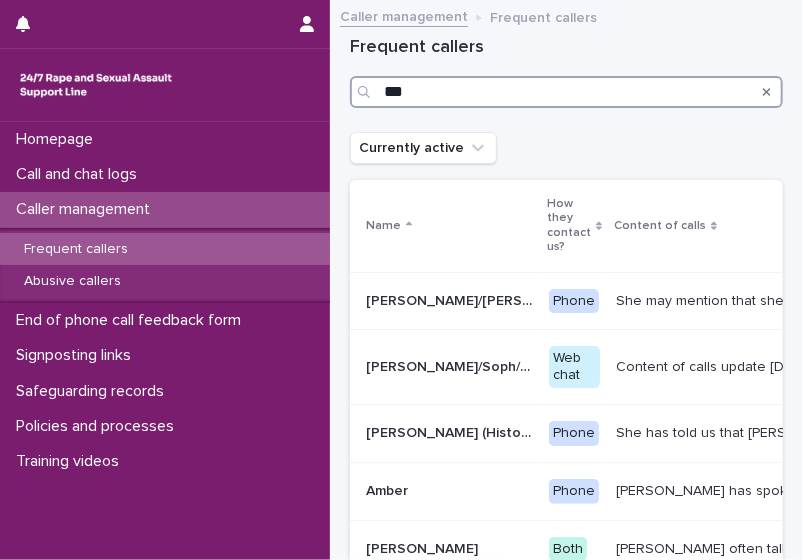 type on "***" 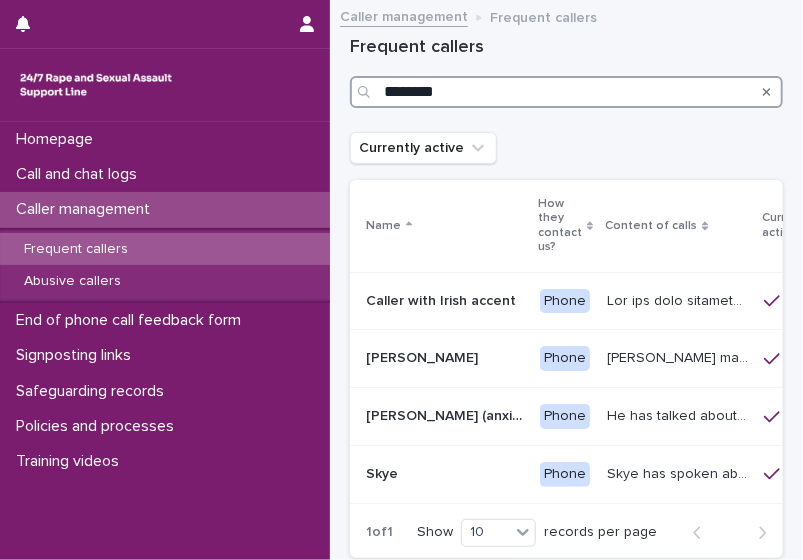 type on "********" 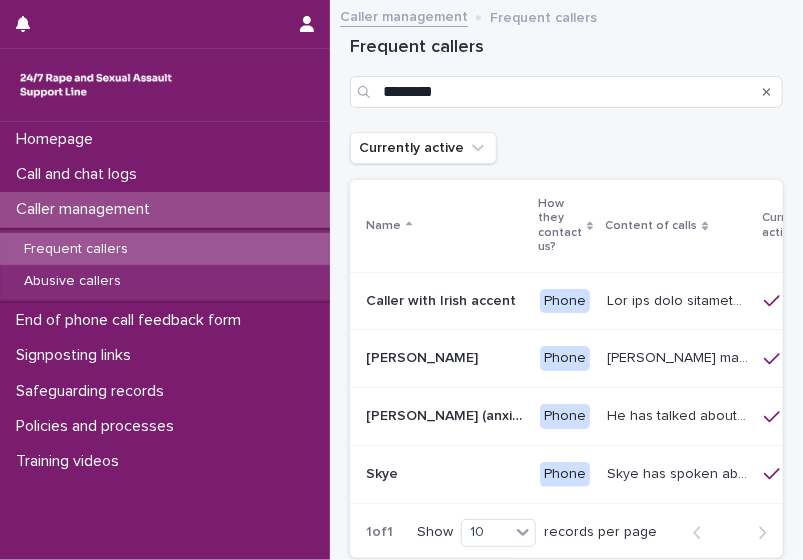 click on "Frequent callers" at bounding box center (165, 249) 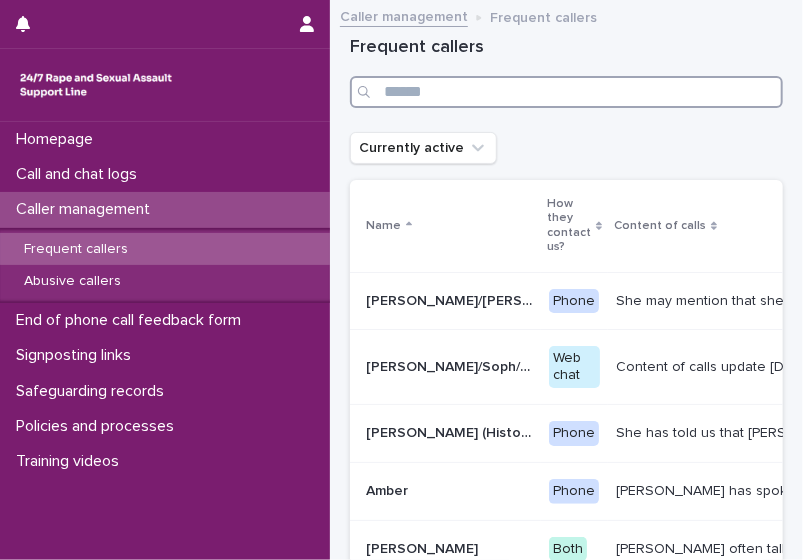 click at bounding box center [566, 92] 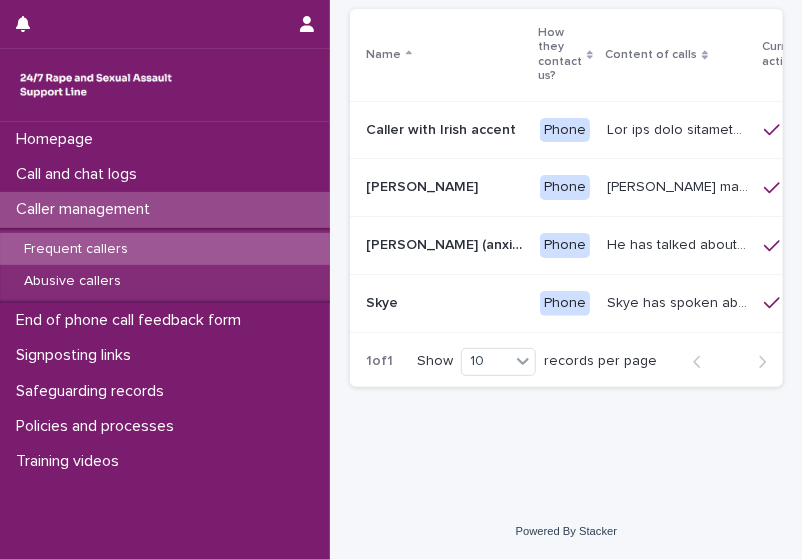 scroll, scrollTop: 186, scrollLeft: 0, axis: vertical 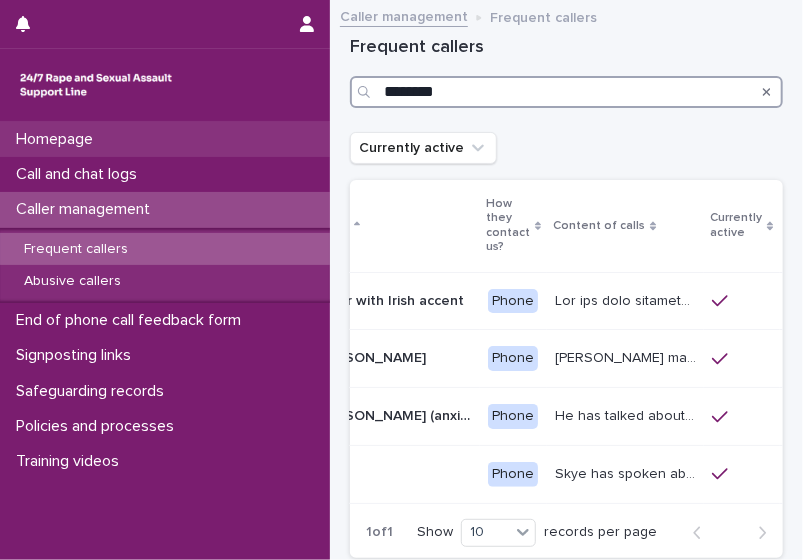 type on "********" 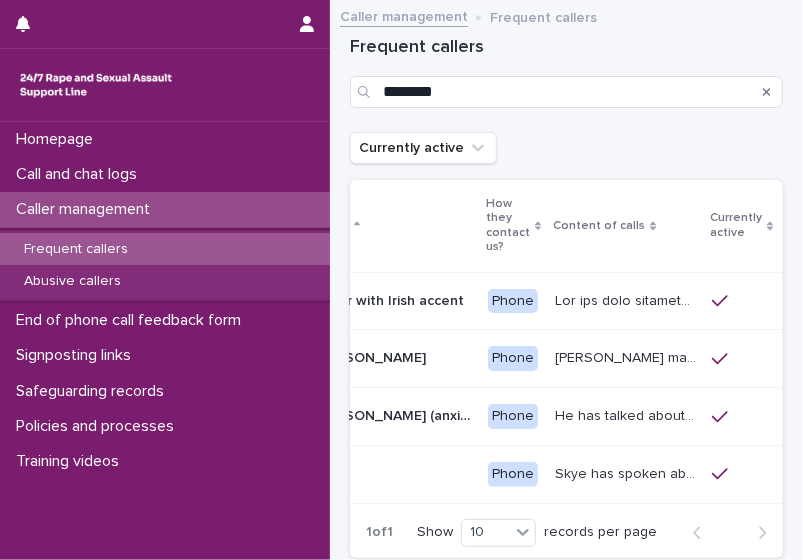 click at bounding box center (767, 92) 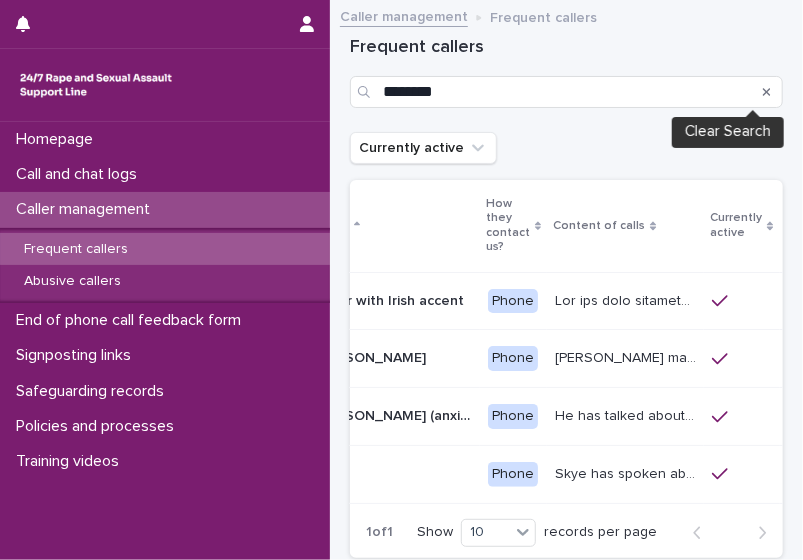 click 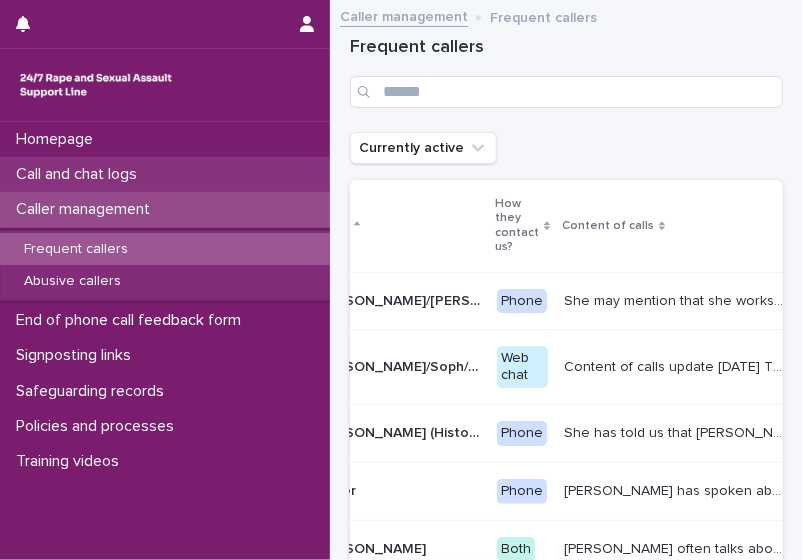 click on "Call and chat logs" at bounding box center (80, 174) 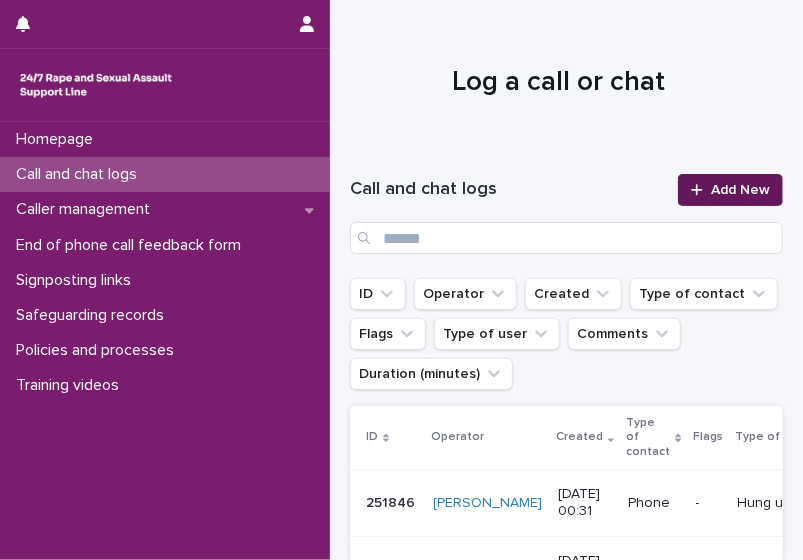 click on "Add New" at bounding box center [740, 190] 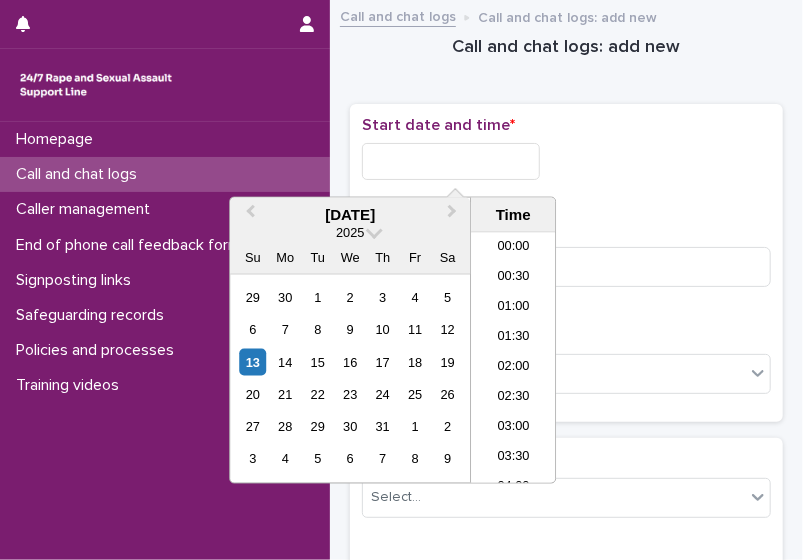 click at bounding box center (451, 161) 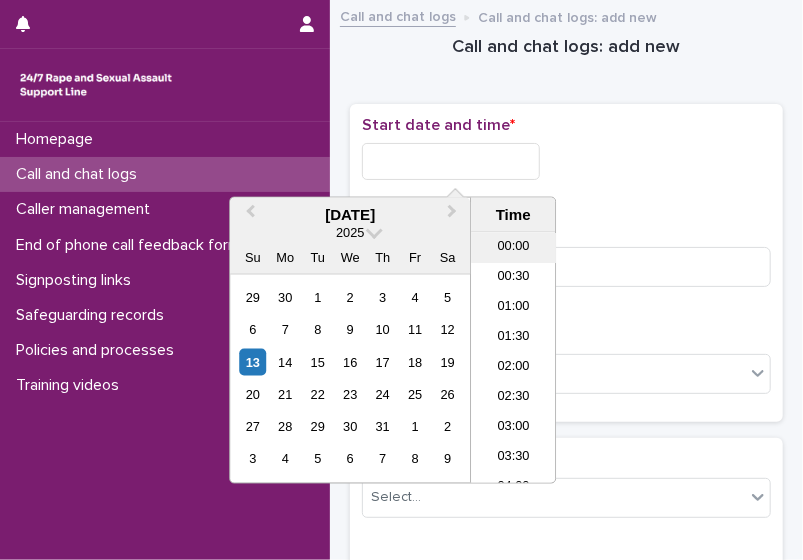 click on "00:00" at bounding box center [513, 248] 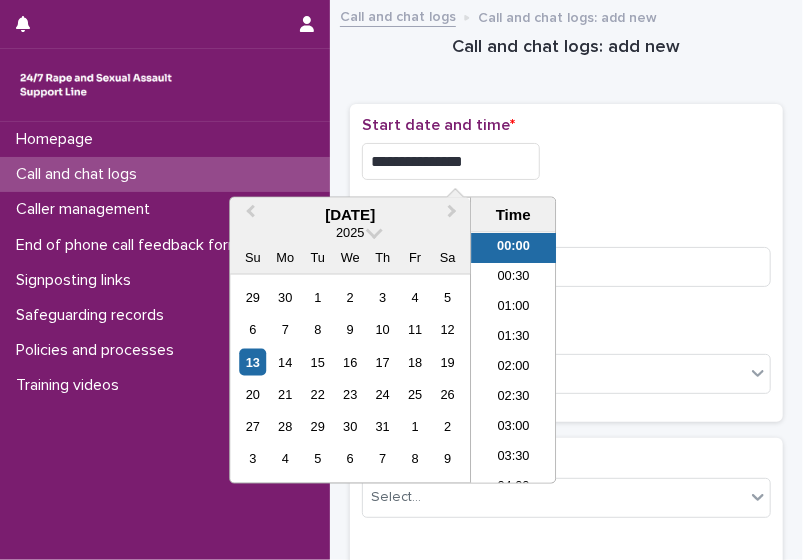 click on "**********" at bounding box center [451, 161] 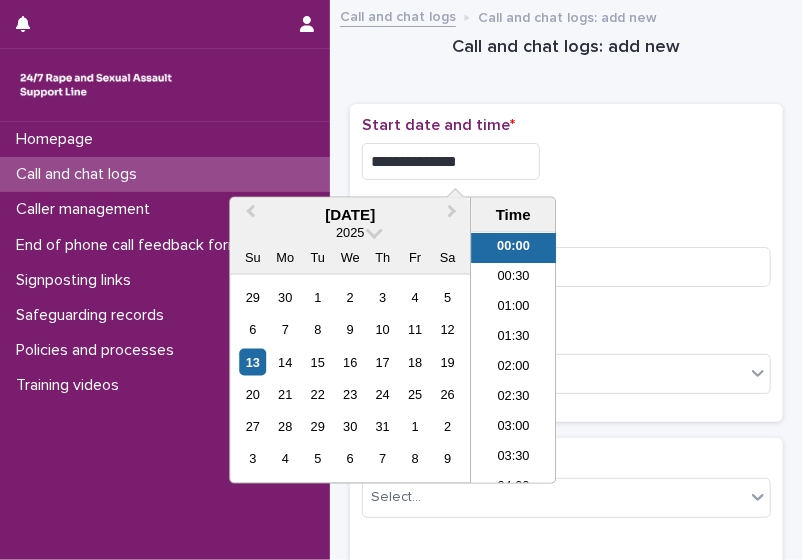 click on "**********" at bounding box center (451, 161) 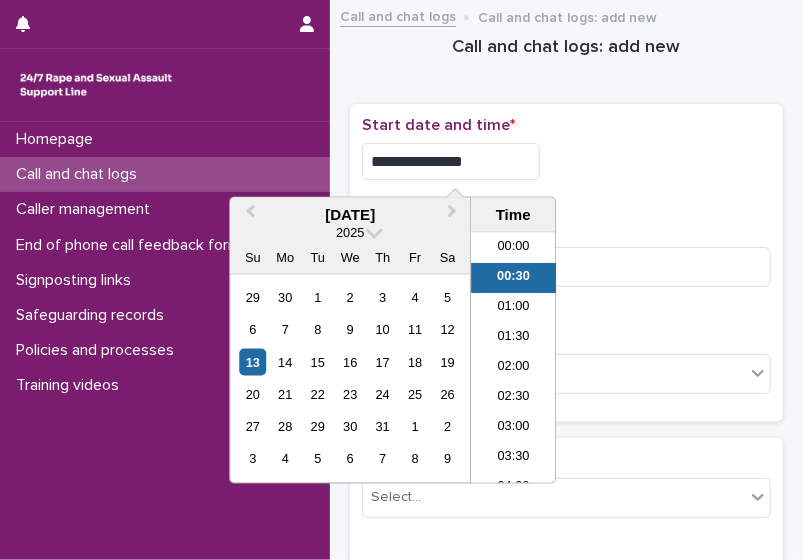 type on "**********" 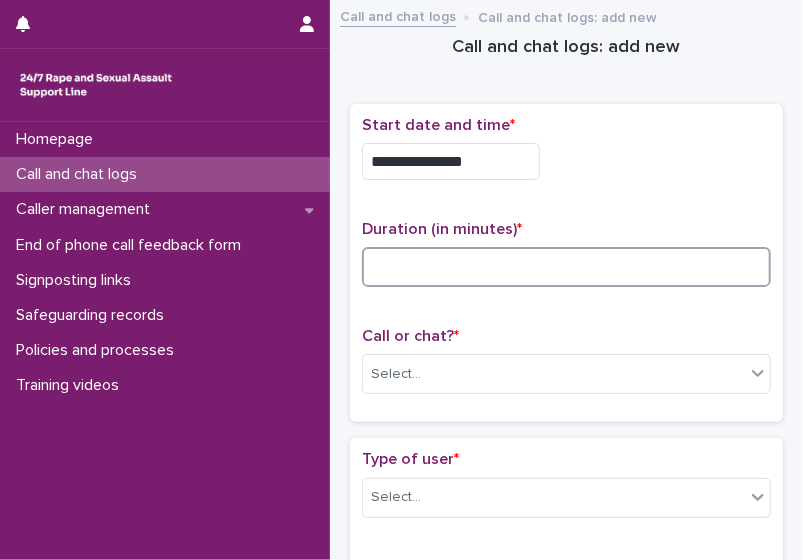 click at bounding box center [566, 267] 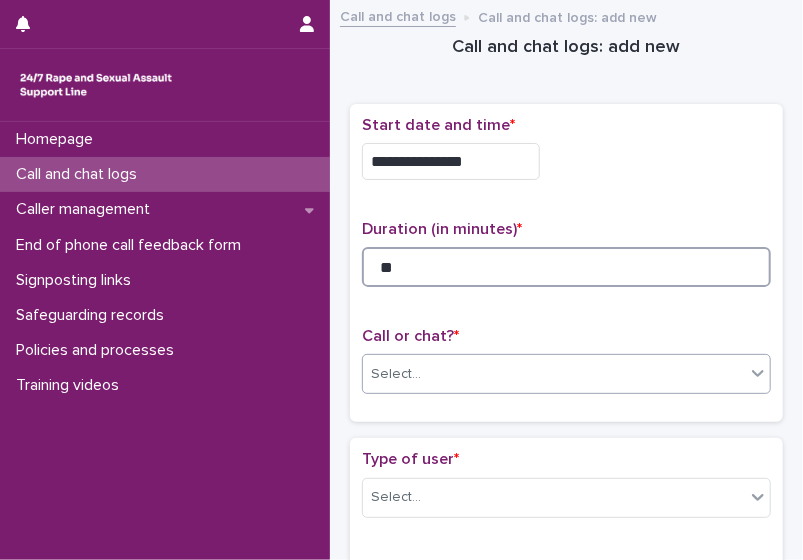 type on "**" 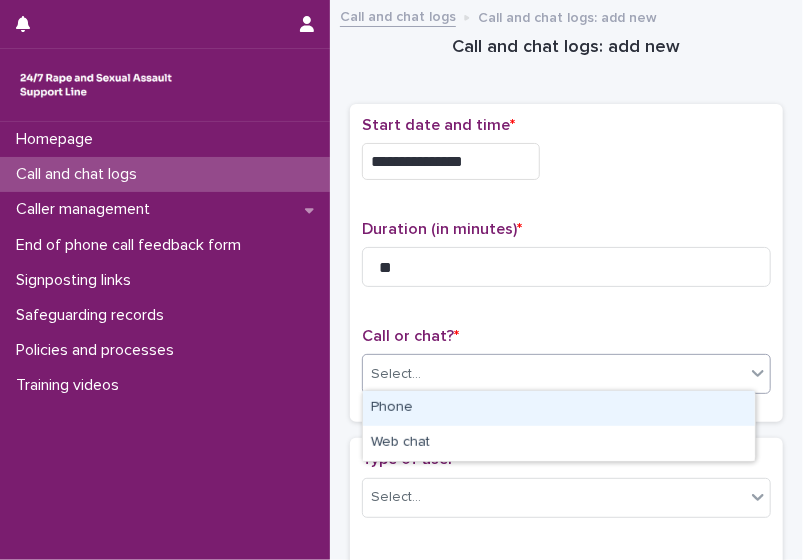 click on "Select..." at bounding box center [554, 374] 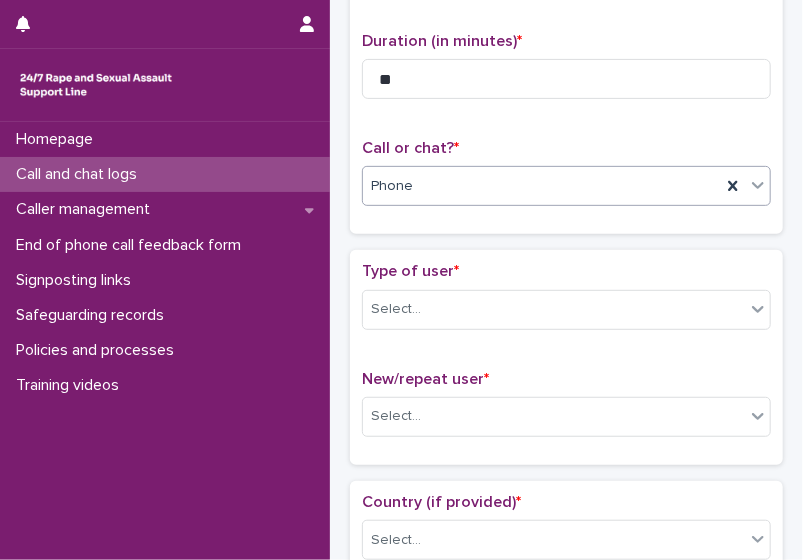 scroll, scrollTop: 190, scrollLeft: 0, axis: vertical 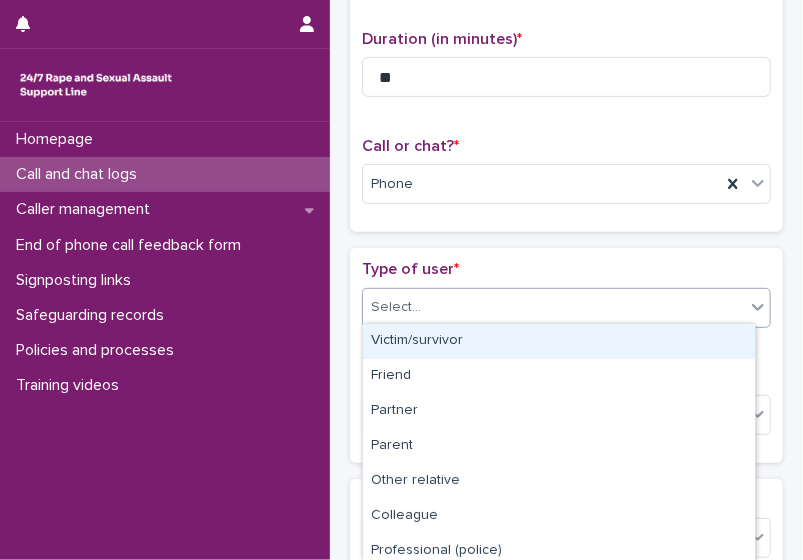 click on "Select..." at bounding box center (554, 307) 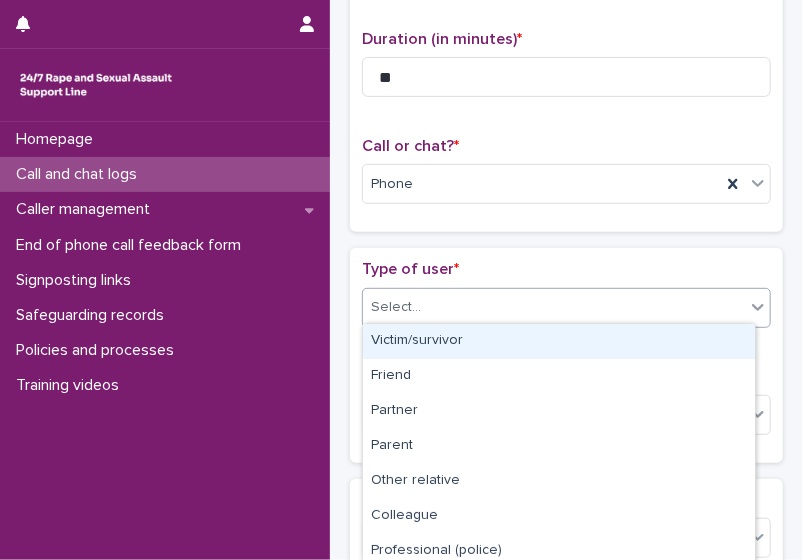 click on "Victim/survivor" at bounding box center [559, 341] 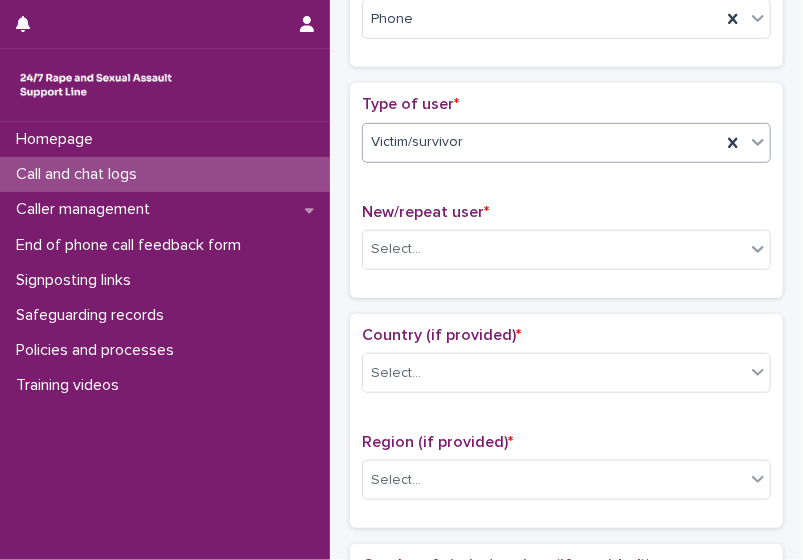 scroll, scrollTop: 358, scrollLeft: 0, axis: vertical 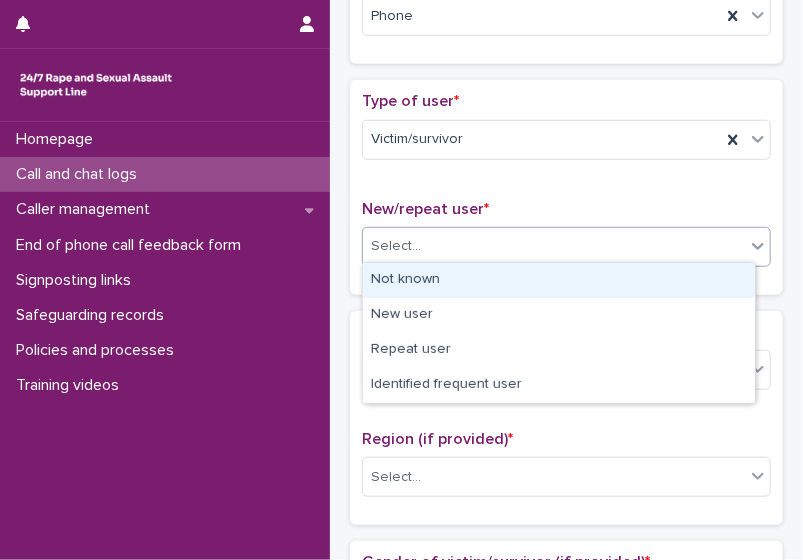 click on "Select..." at bounding box center [554, 246] 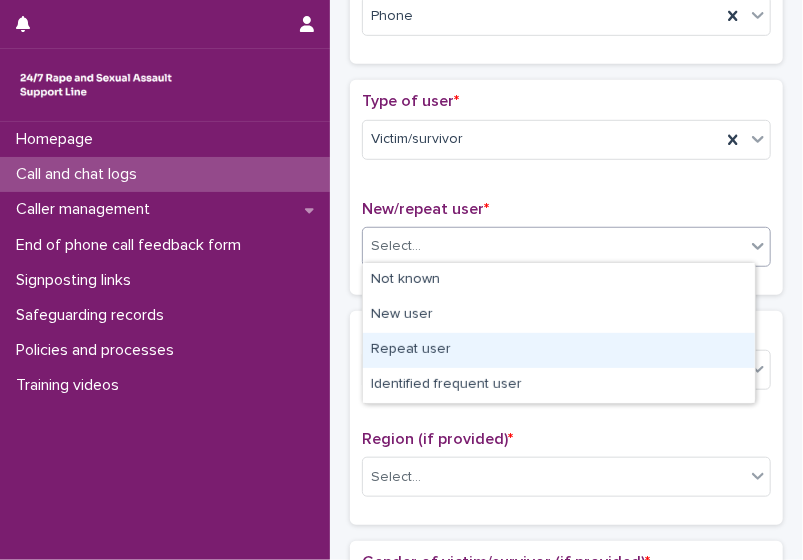 click on "Repeat user" at bounding box center [559, 350] 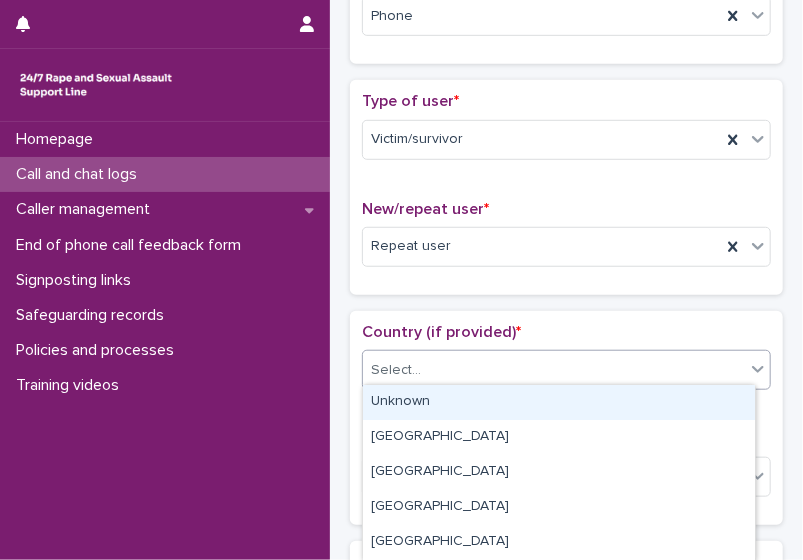 click on "Select..." at bounding box center [554, 370] 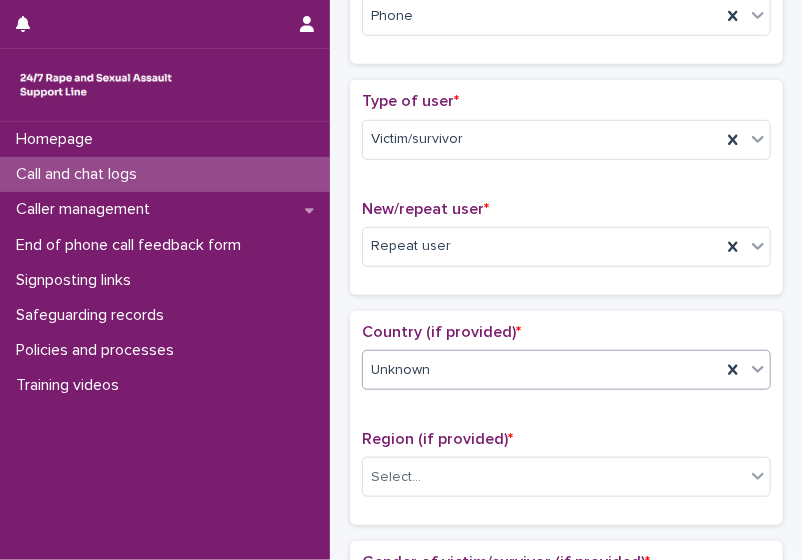 scroll, scrollTop: 524, scrollLeft: 0, axis: vertical 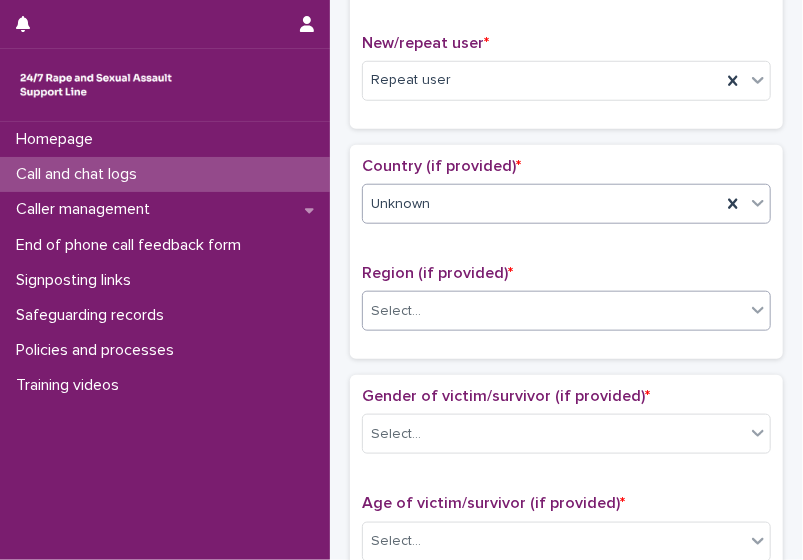 click on "Select..." at bounding box center (554, 311) 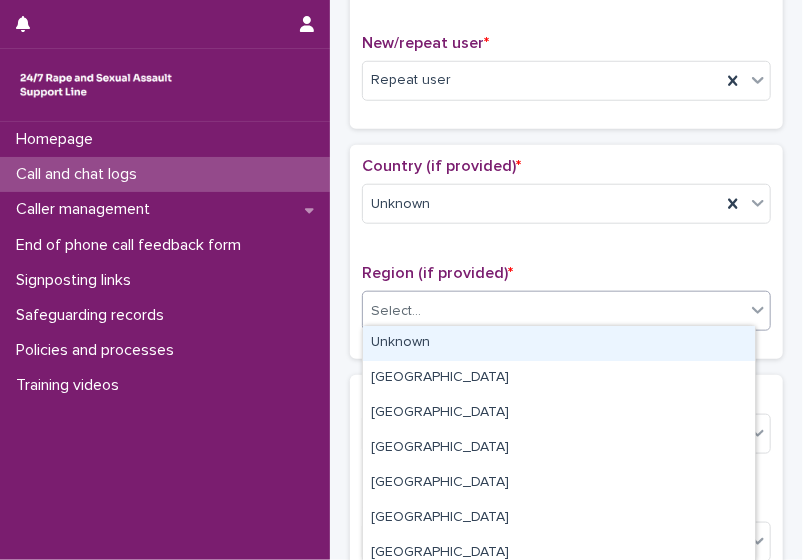 click on "Unknown" at bounding box center (559, 343) 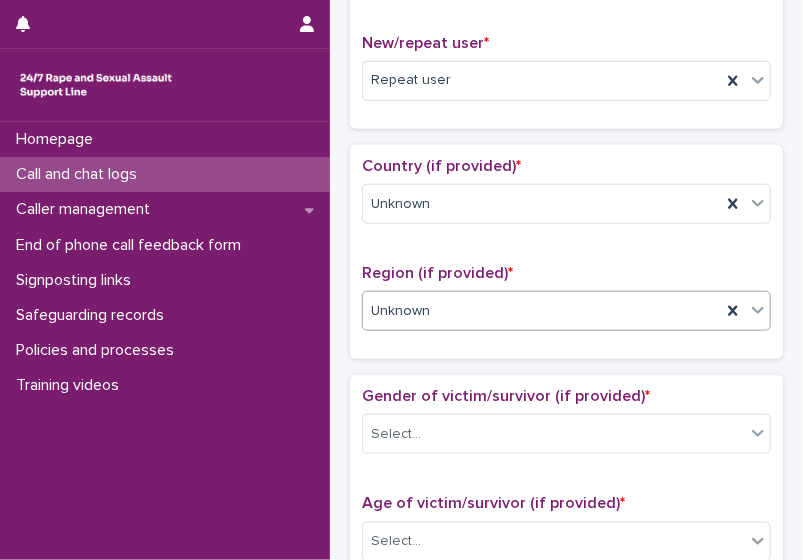 scroll, scrollTop: 670, scrollLeft: 0, axis: vertical 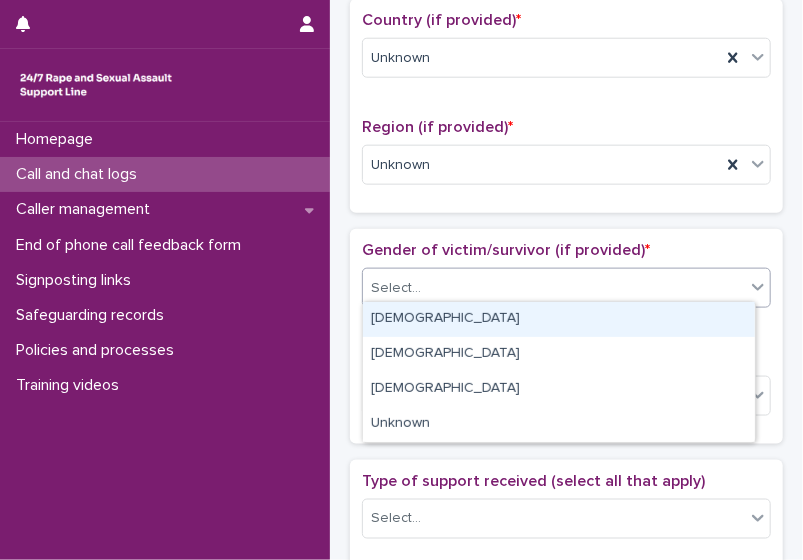 click on "Select..." at bounding box center (554, 288) 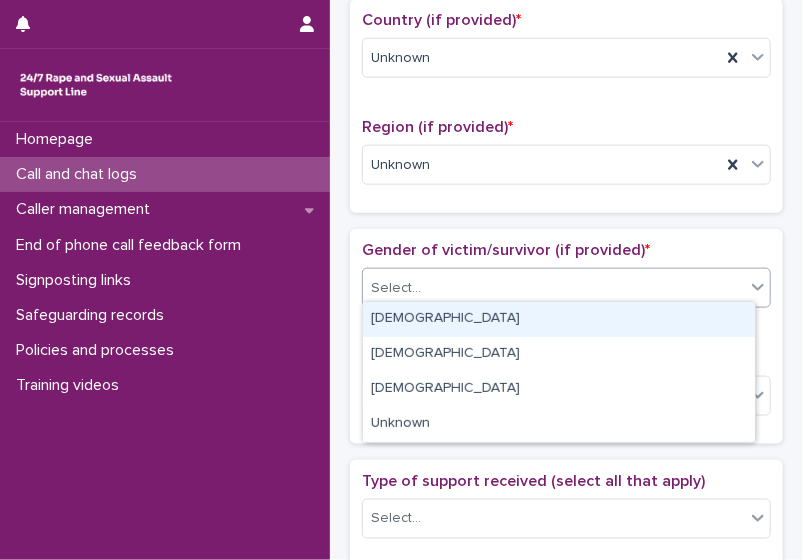 click on "[DEMOGRAPHIC_DATA]" at bounding box center [559, 319] 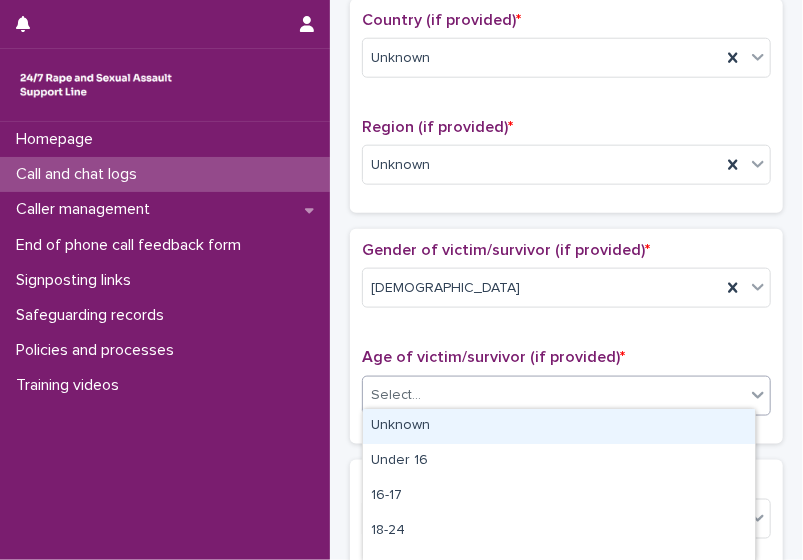 click on "Select..." at bounding box center [554, 395] 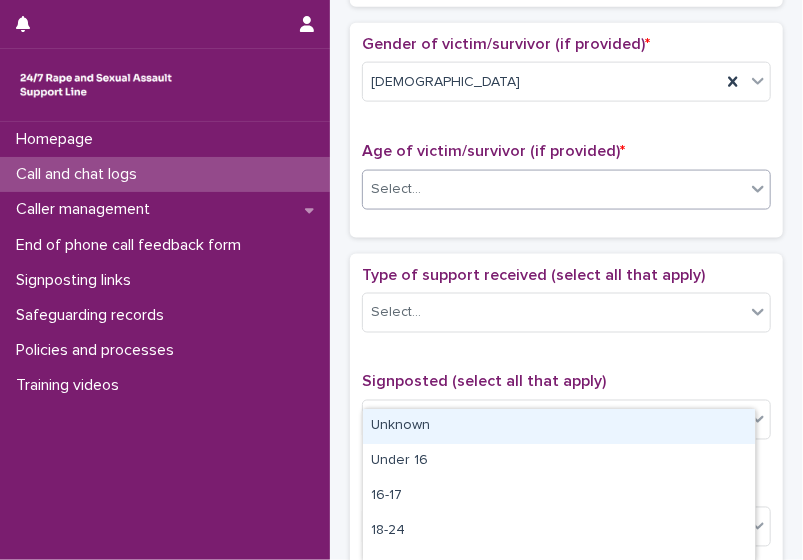 scroll, scrollTop: 877, scrollLeft: 0, axis: vertical 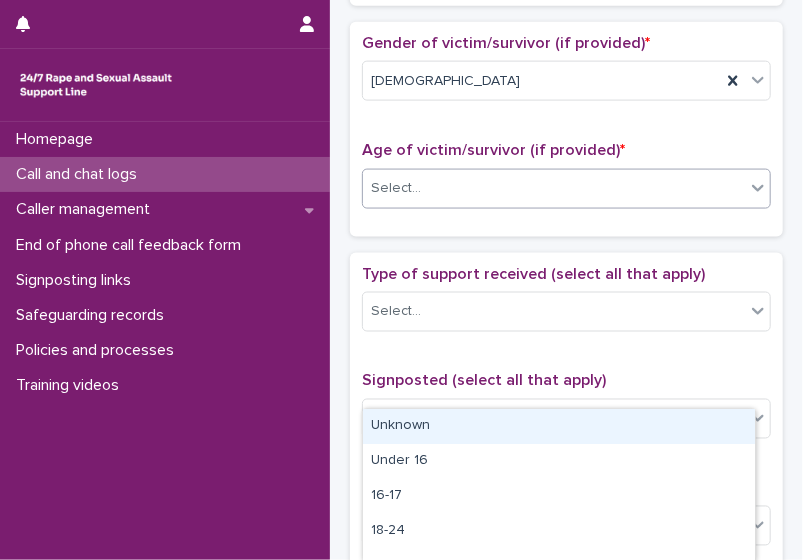 click on "Unknown" at bounding box center [559, 426] 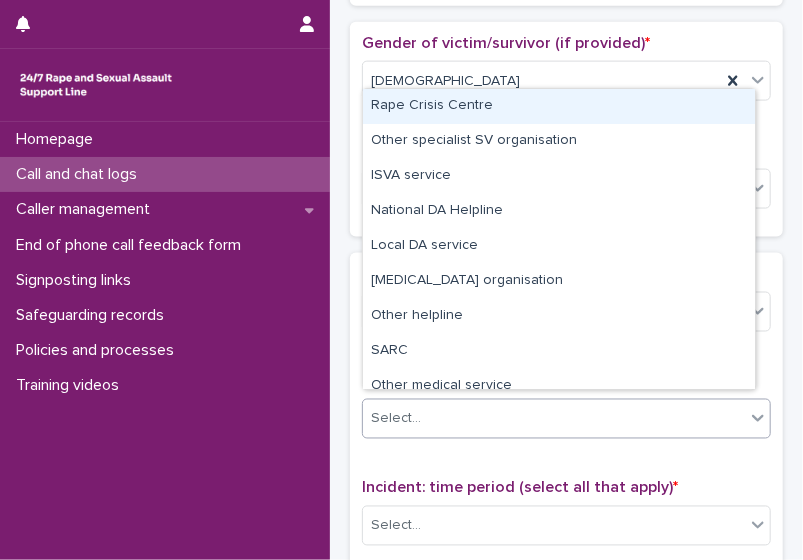 click on "Select..." at bounding box center (554, 419) 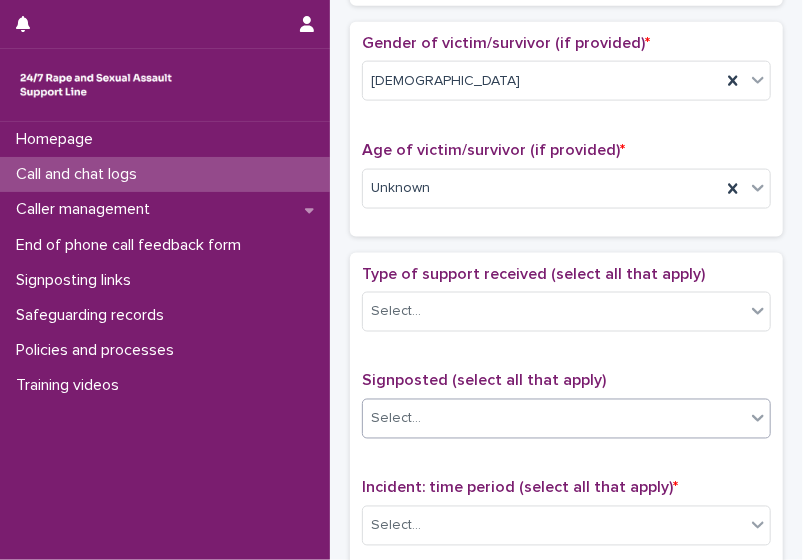 drag, startPoint x: 437, startPoint y: 423, endPoint x: 446, endPoint y: 455, distance: 33.24154 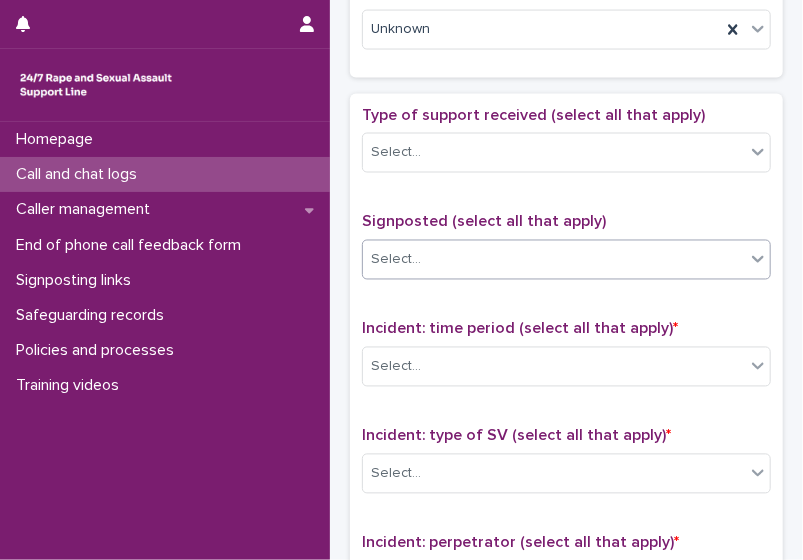 scroll, scrollTop: 1063, scrollLeft: 0, axis: vertical 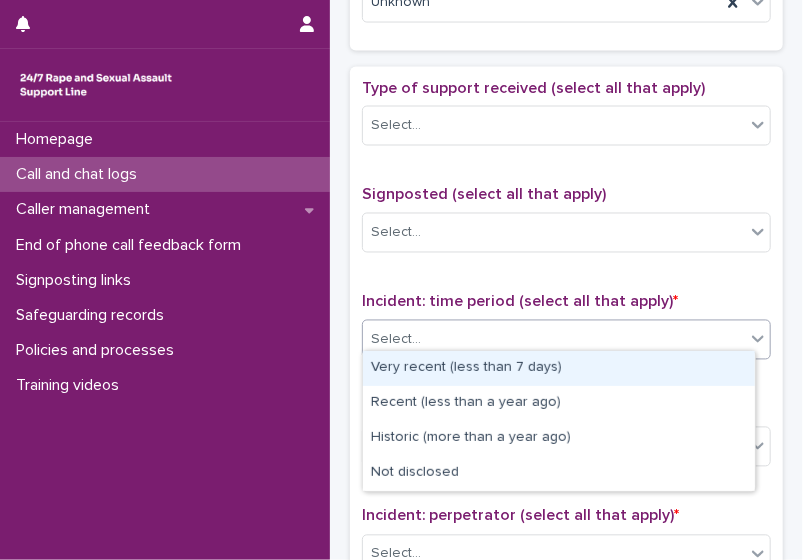 click on "Select..." at bounding box center [554, 340] 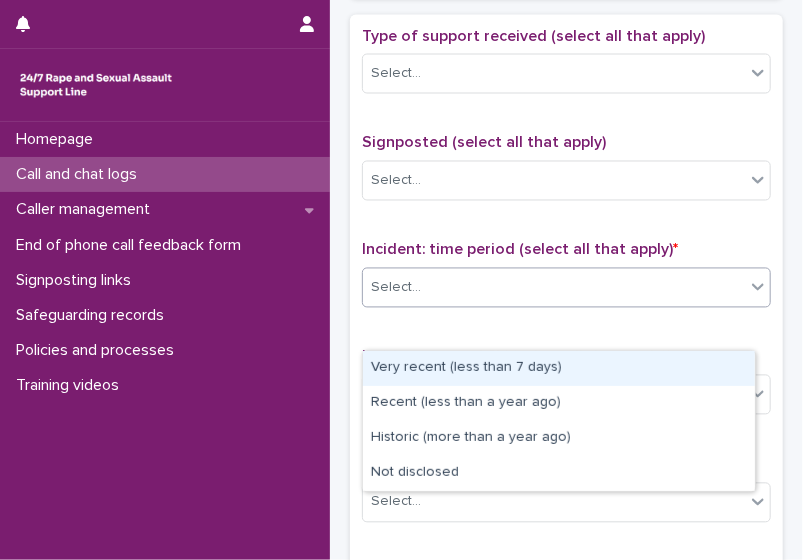 scroll, scrollTop: 1116, scrollLeft: 0, axis: vertical 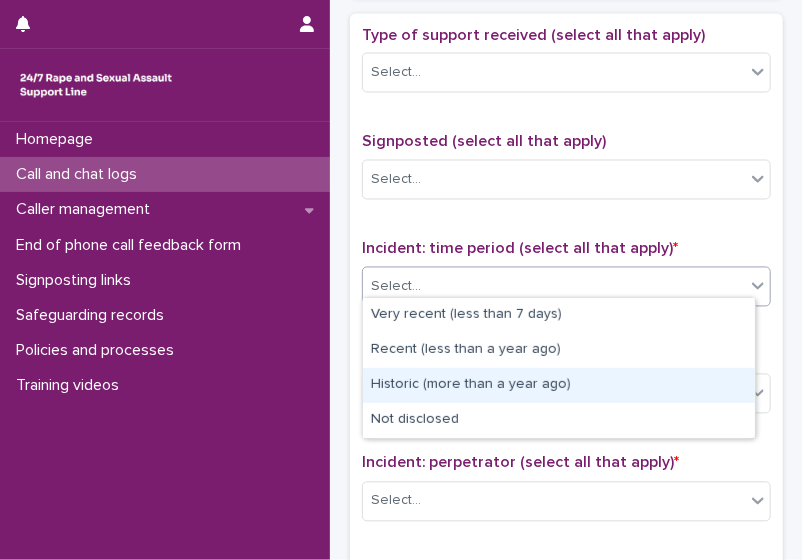 click on "Historic (more than a year ago)" at bounding box center [559, 385] 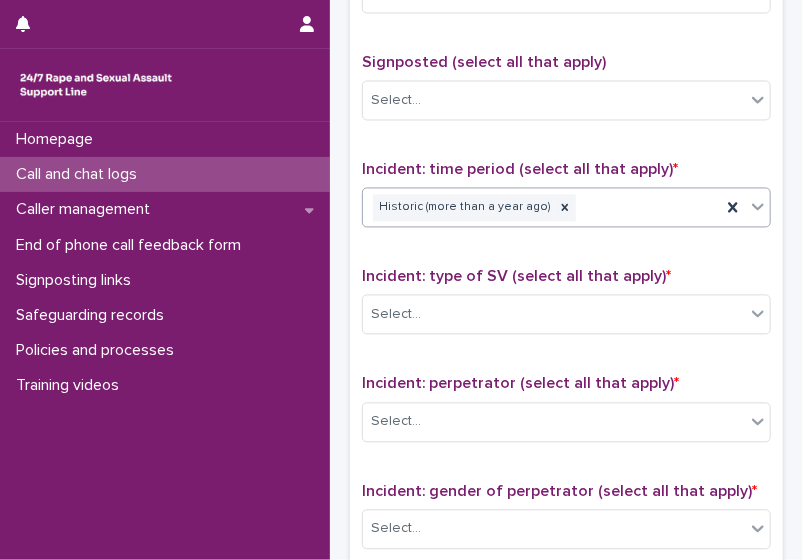 scroll, scrollTop: 1205, scrollLeft: 0, axis: vertical 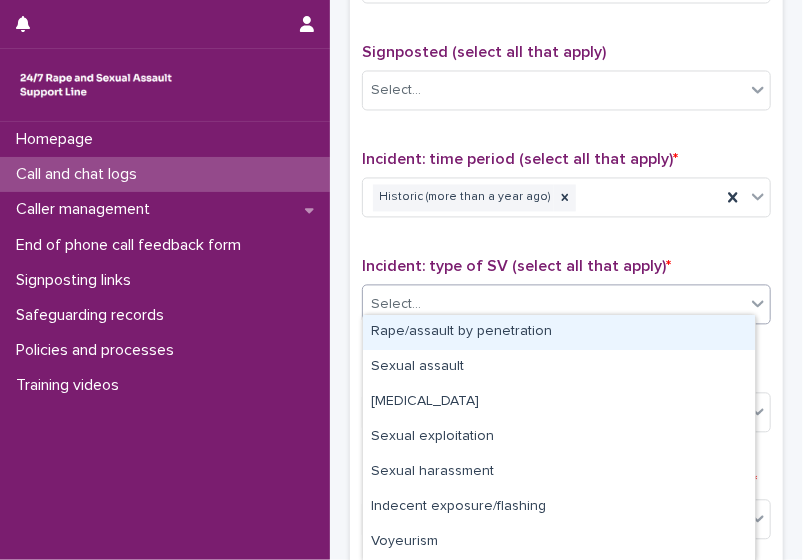 click on "Select..." at bounding box center (554, 305) 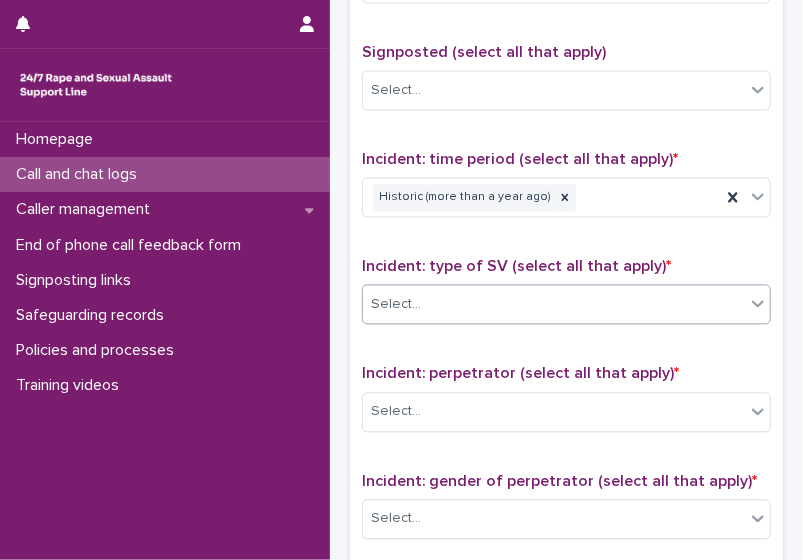 click on "Select..." at bounding box center (554, 305) 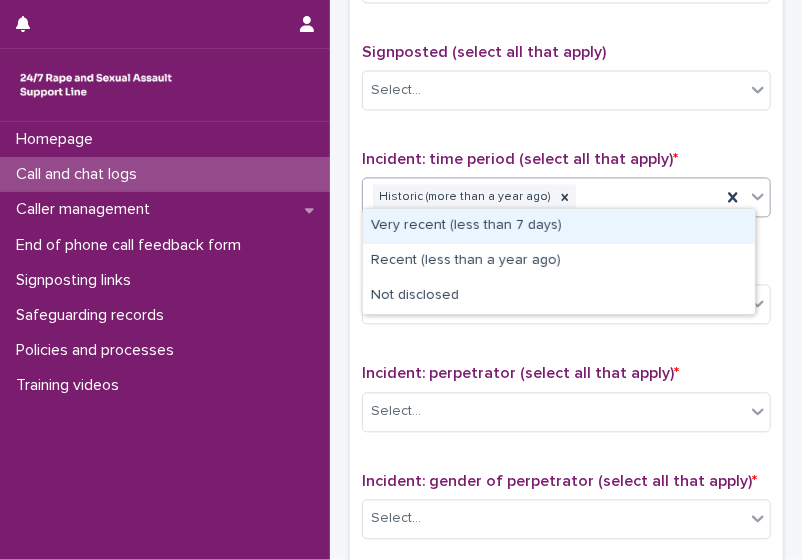 click 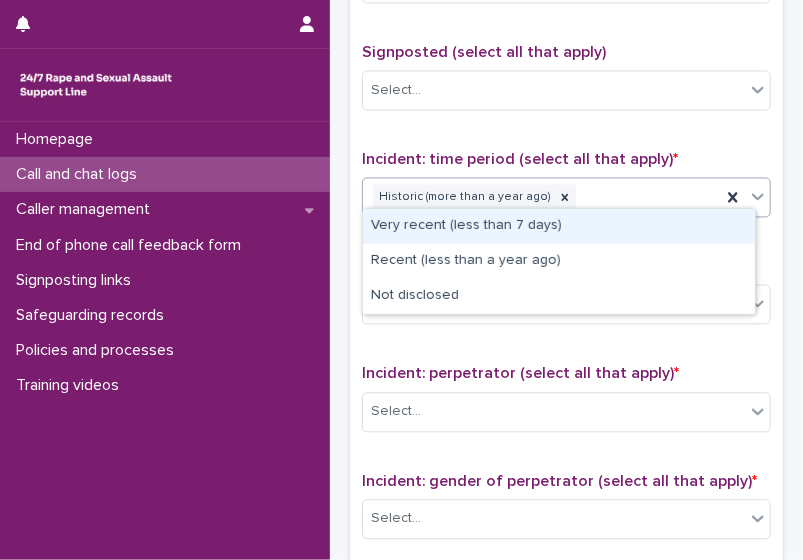 click on "Very recent (less than 7 days)" at bounding box center (559, 226) 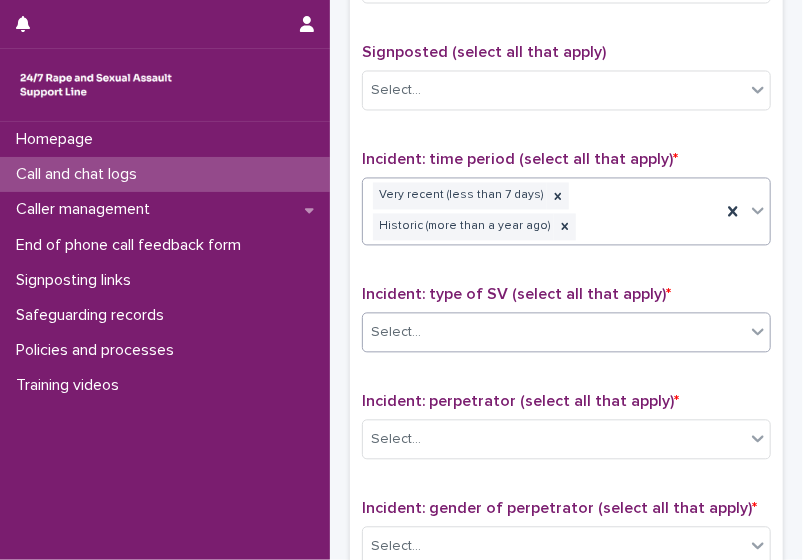 click on "Select..." at bounding box center (554, 333) 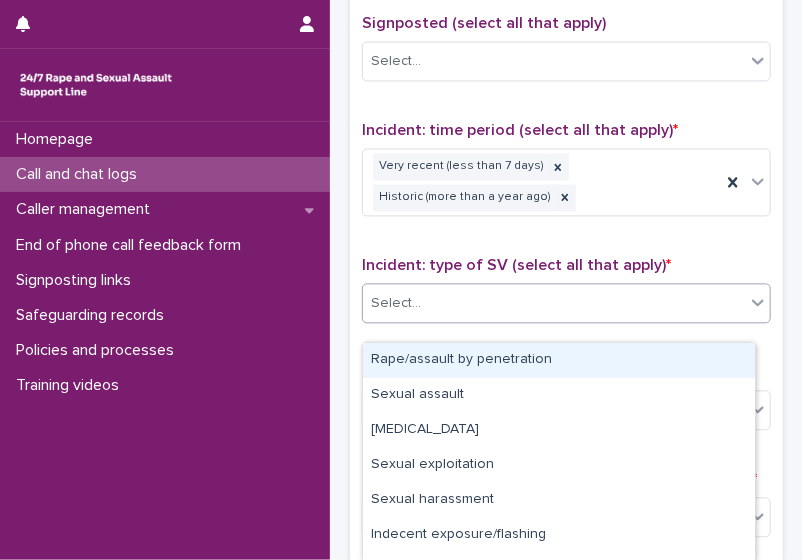 scroll, scrollTop: 1236, scrollLeft: 0, axis: vertical 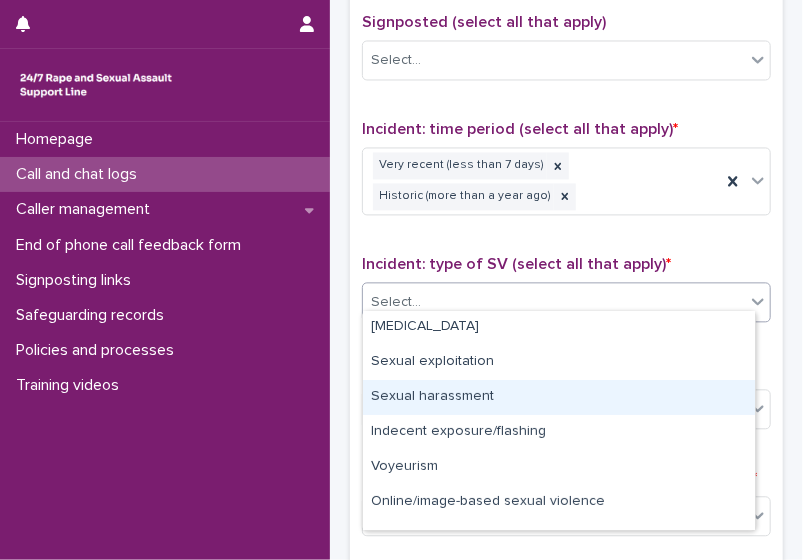 click on "Sexual harassment" at bounding box center (559, 397) 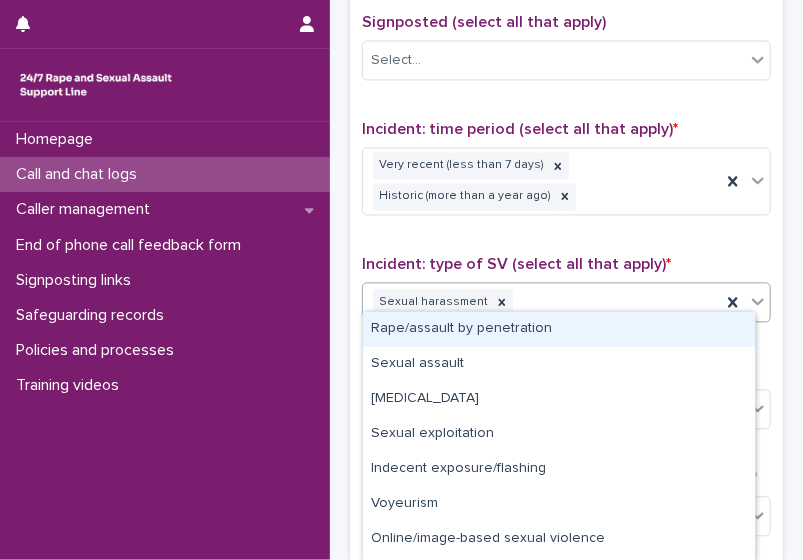 click 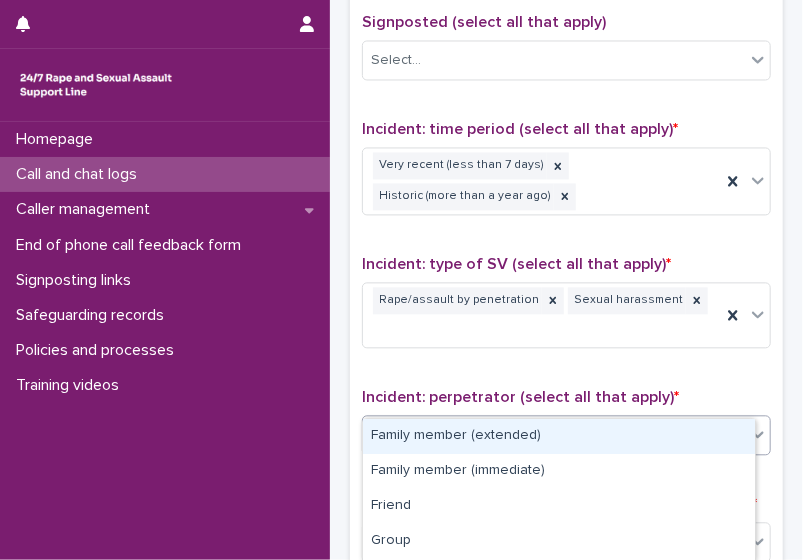 click on "Select..." at bounding box center (554, 434) 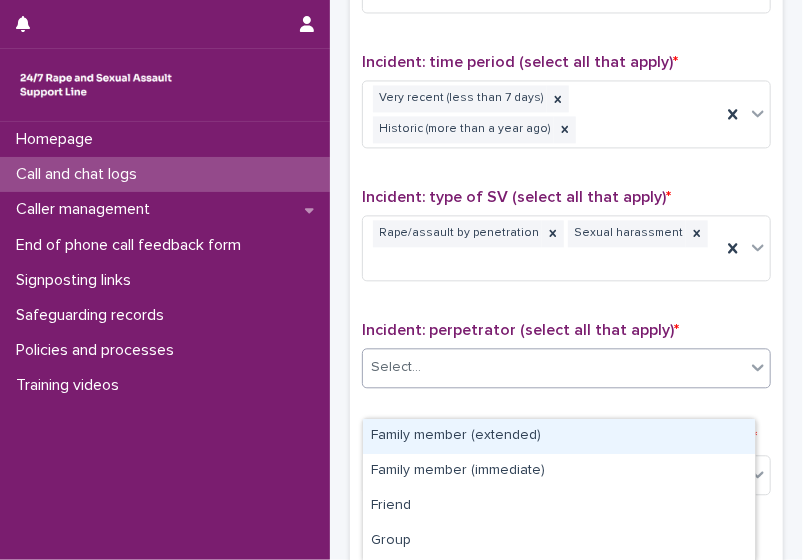 scroll, scrollTop: 1321, scrollLeft: 0, axis: vertical 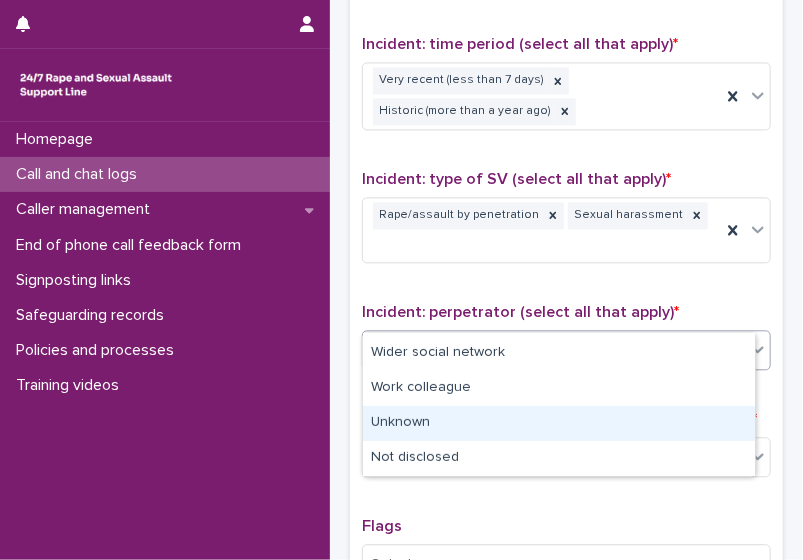 click on "Unknown" at bounding box center (559, 423) 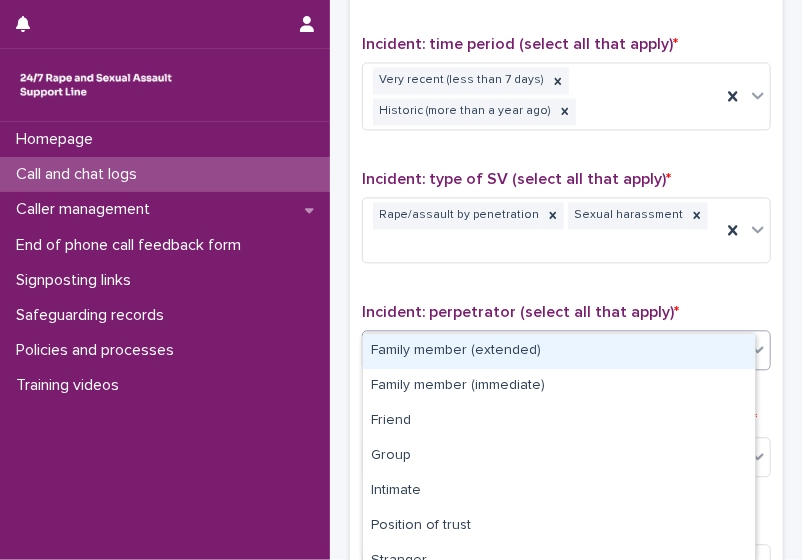 click 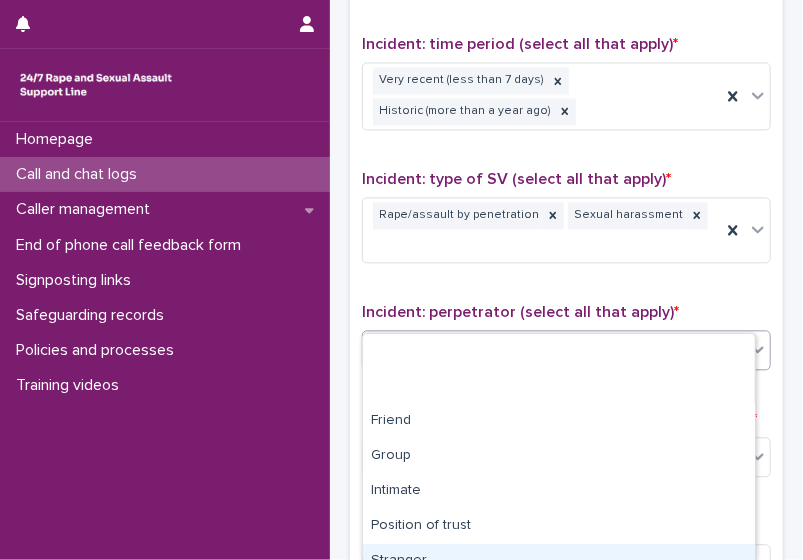scroll, scrollTop: 122, scrollLeft: 0, axis: vertical 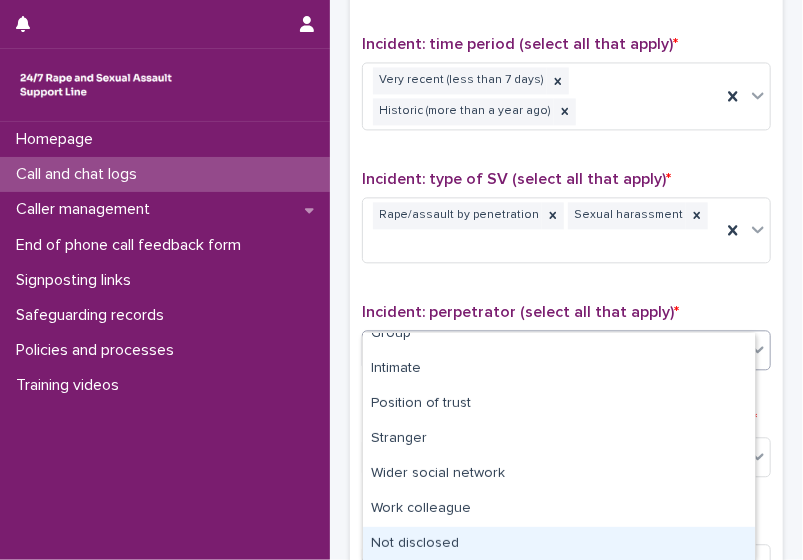 click on "Not disclosed" at bounding box center [559, 544] 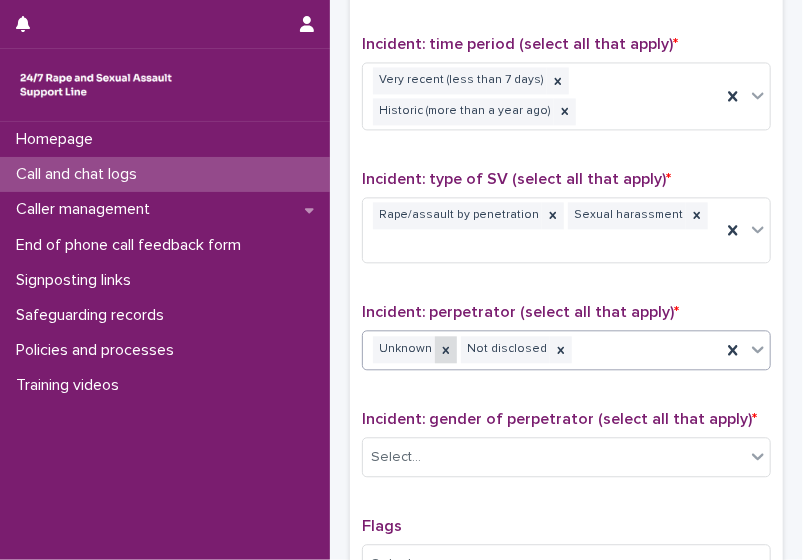click 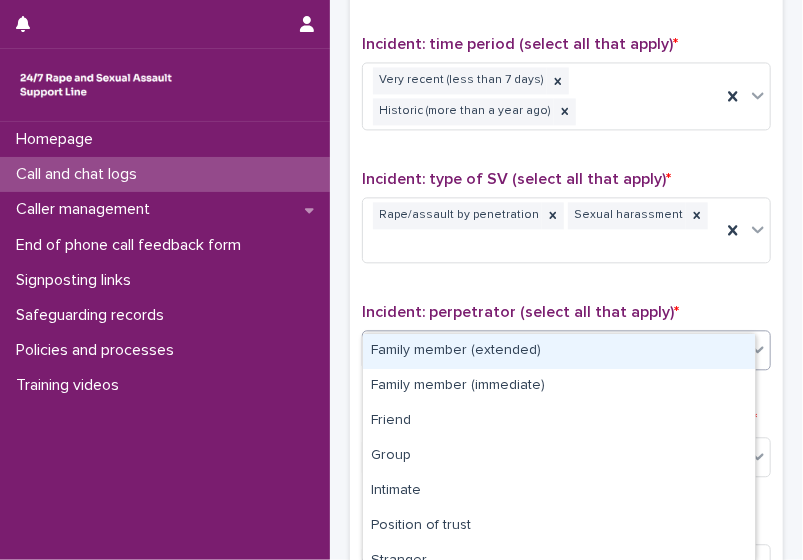 click 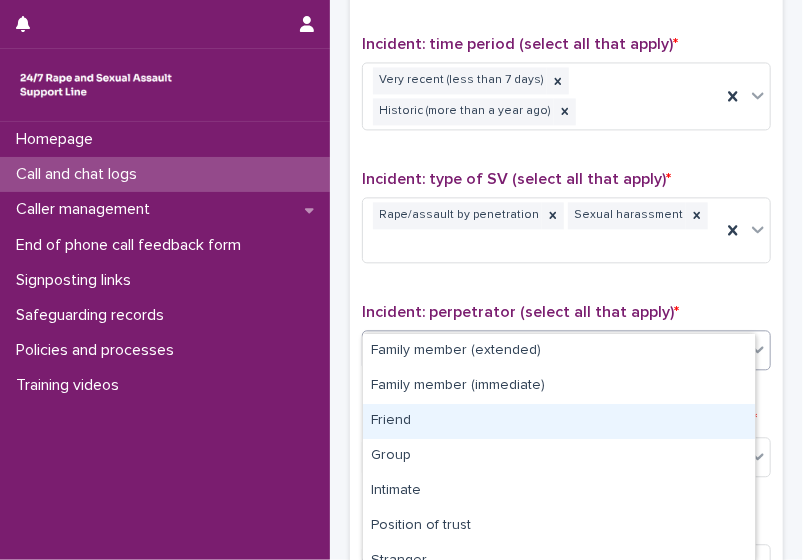 scroll, scrollTop: 122, scrollLeft: 0, axis: vertical 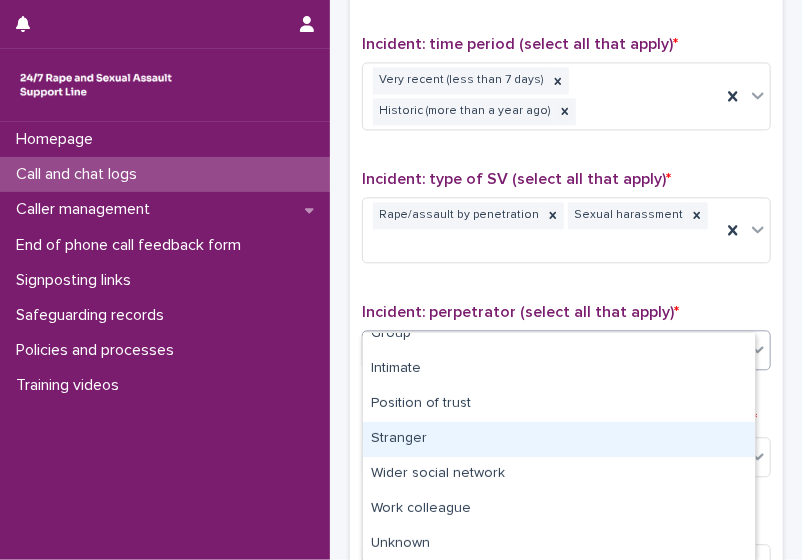 click on "Stranger" at bounding box center (559, 439) 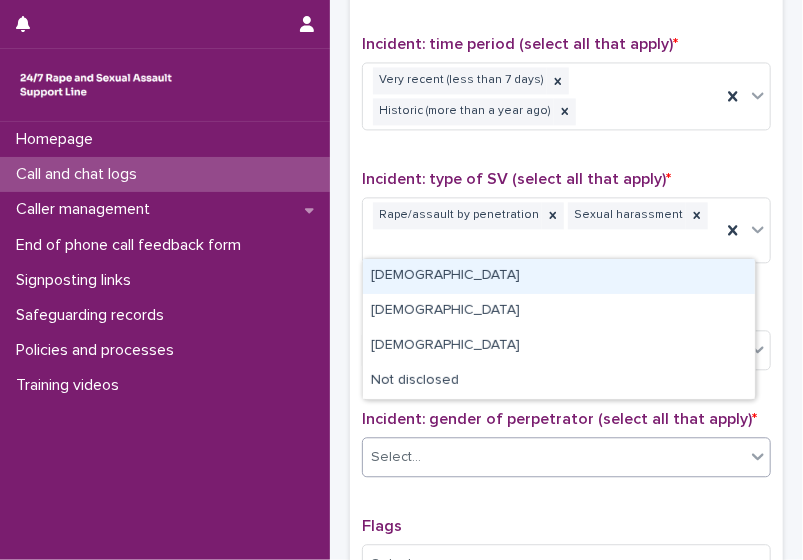 click on "Select..." at bounding box center [566, 457] 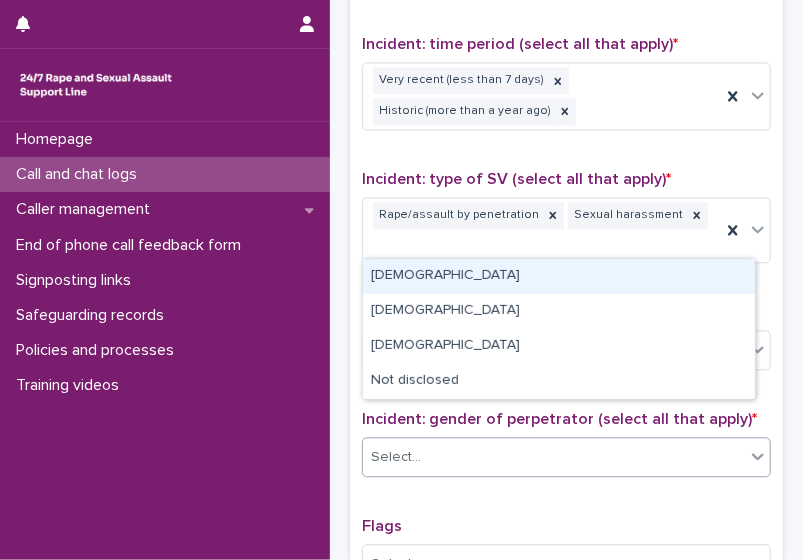 click on "[DEMOGRAPHIC_DATA]" at bounding box center [559, 276] 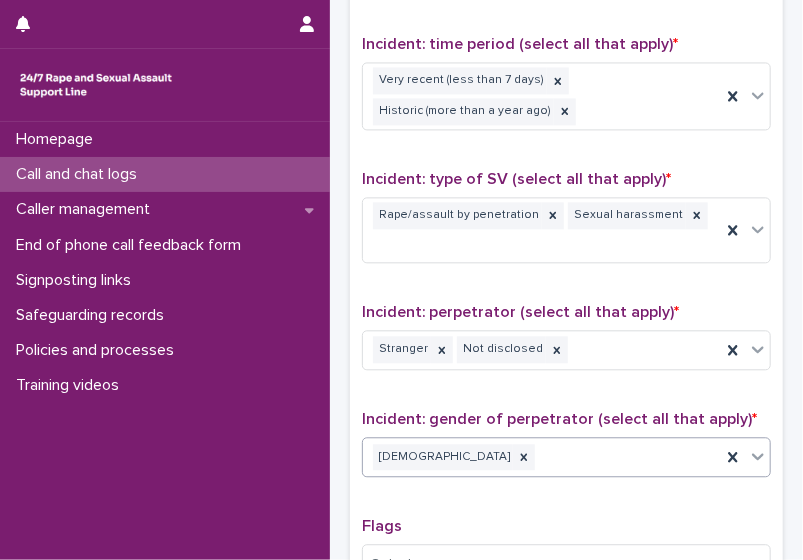 click 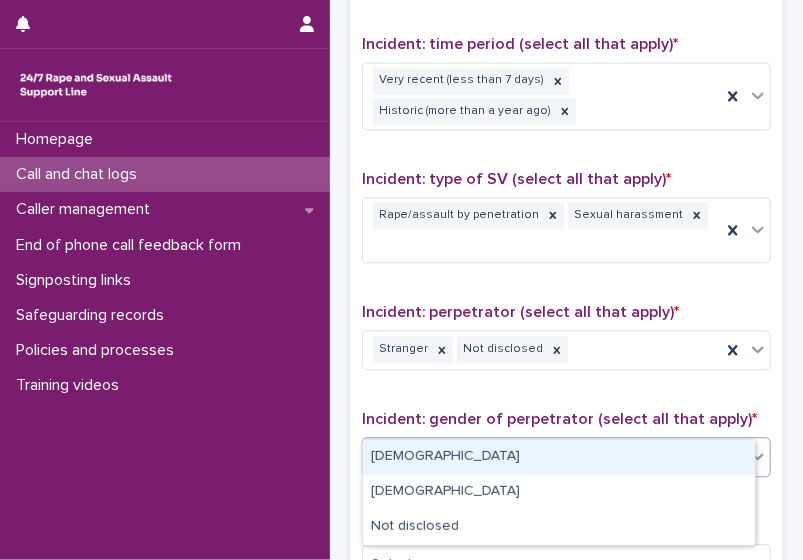 click on "[DEMOGRAPHIC_DATA]" at bounding box center (559, 457) 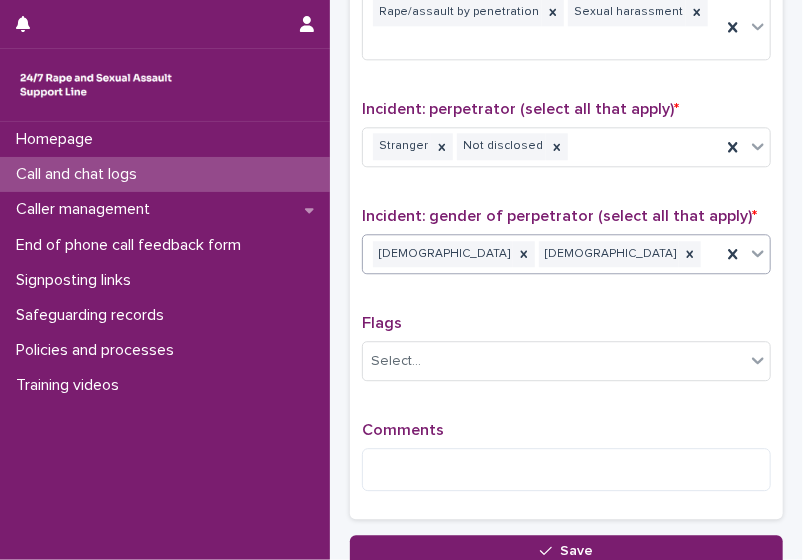 scroll, scrollTop: 1531, scrollLeft: 0, axis: vertical 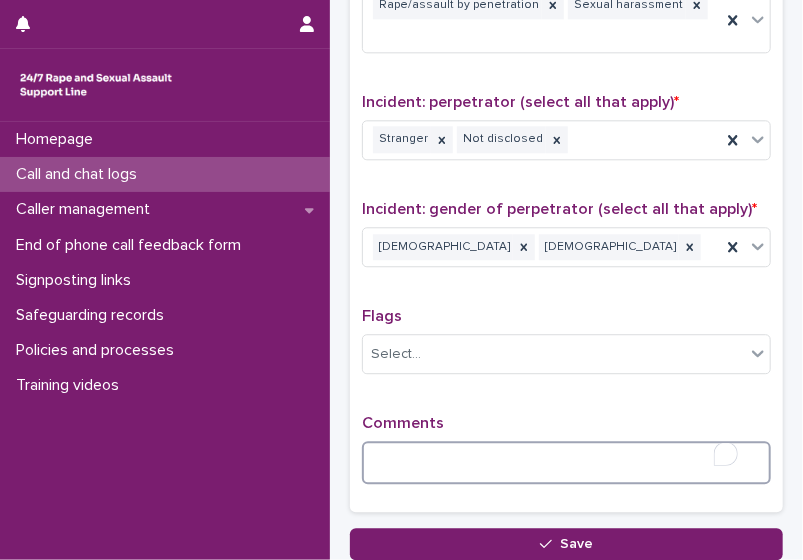click at bounding box center [566, 462] 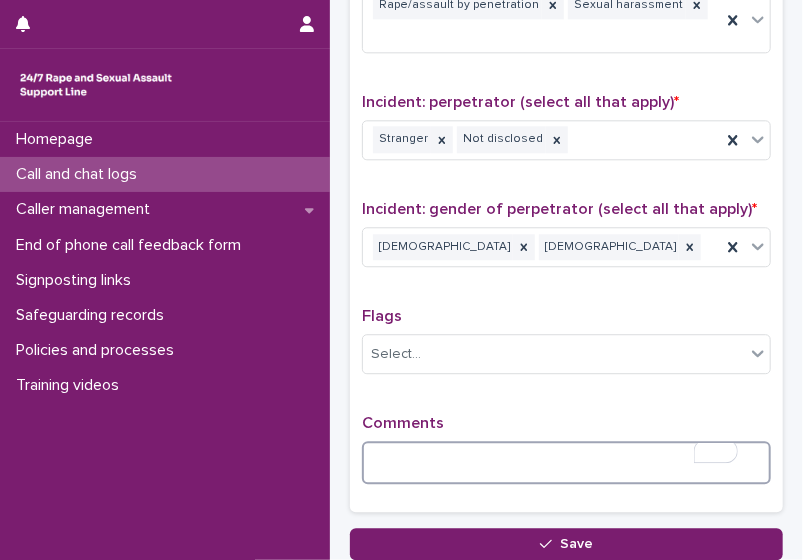scroll, scrollTop: 1531, scrollLeft: 0, axis: vertical 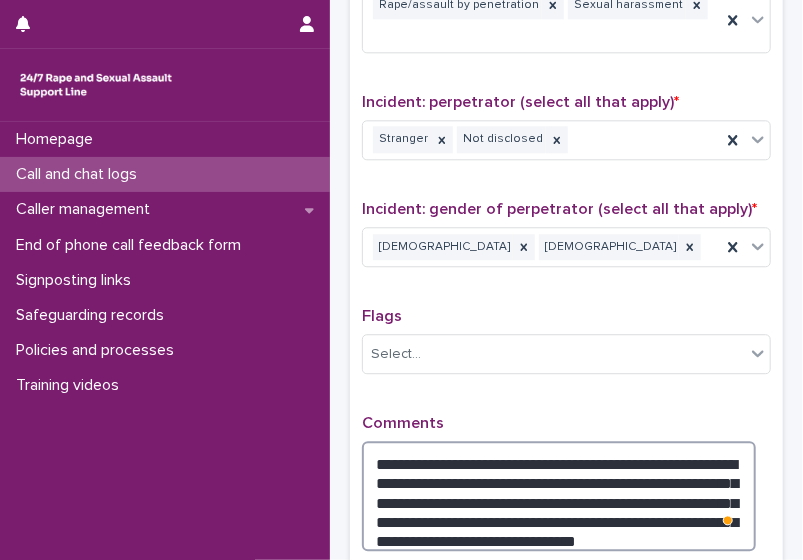 click on "**********" at bounding box center [559, 495] 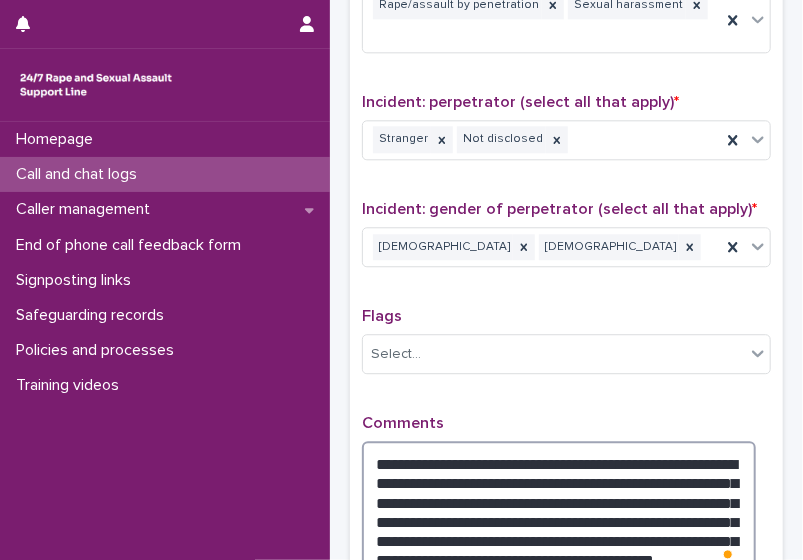 click on "**********" at bounding box center (559, 512) 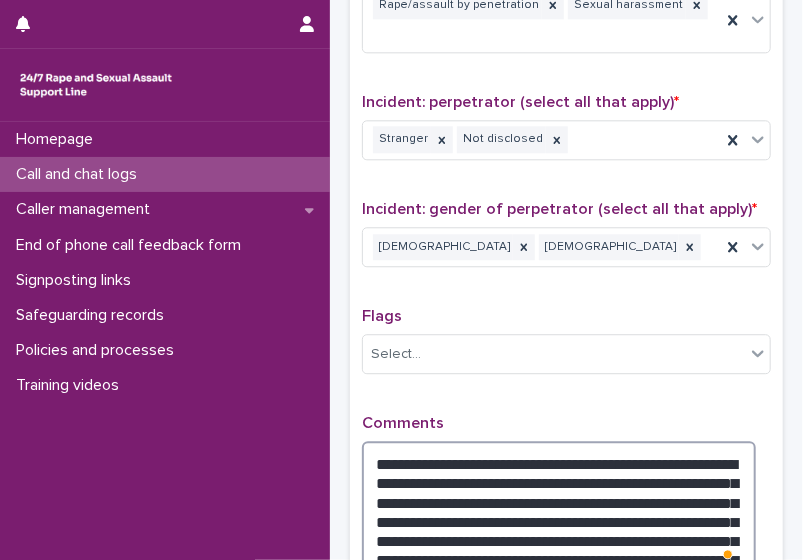 scroll, scrollTop: 1740, scrollLeft: 0, axis: vertical 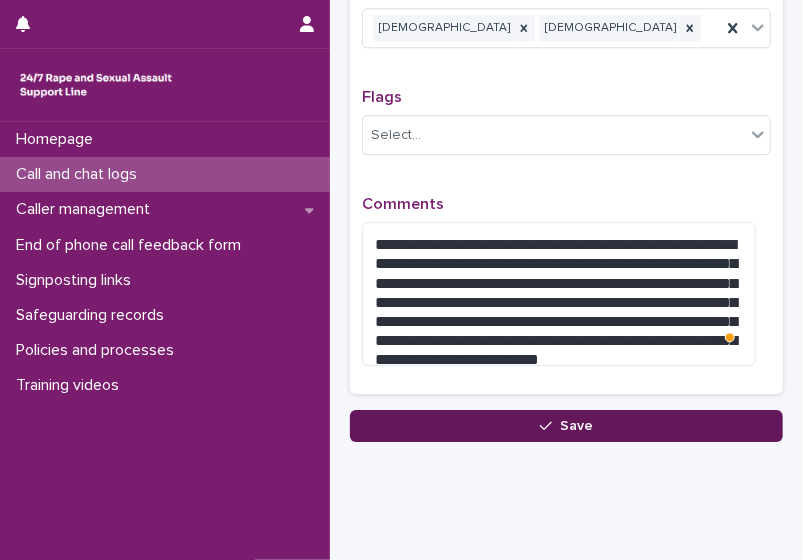 click on "Save" at bounding box center [566, 426] 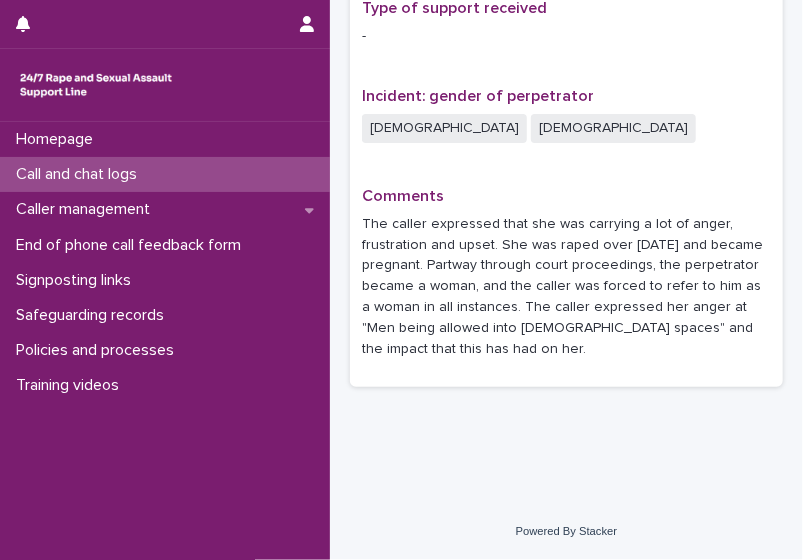scroll, scrollTop: 0, scrollLeft: 0, axis: both 